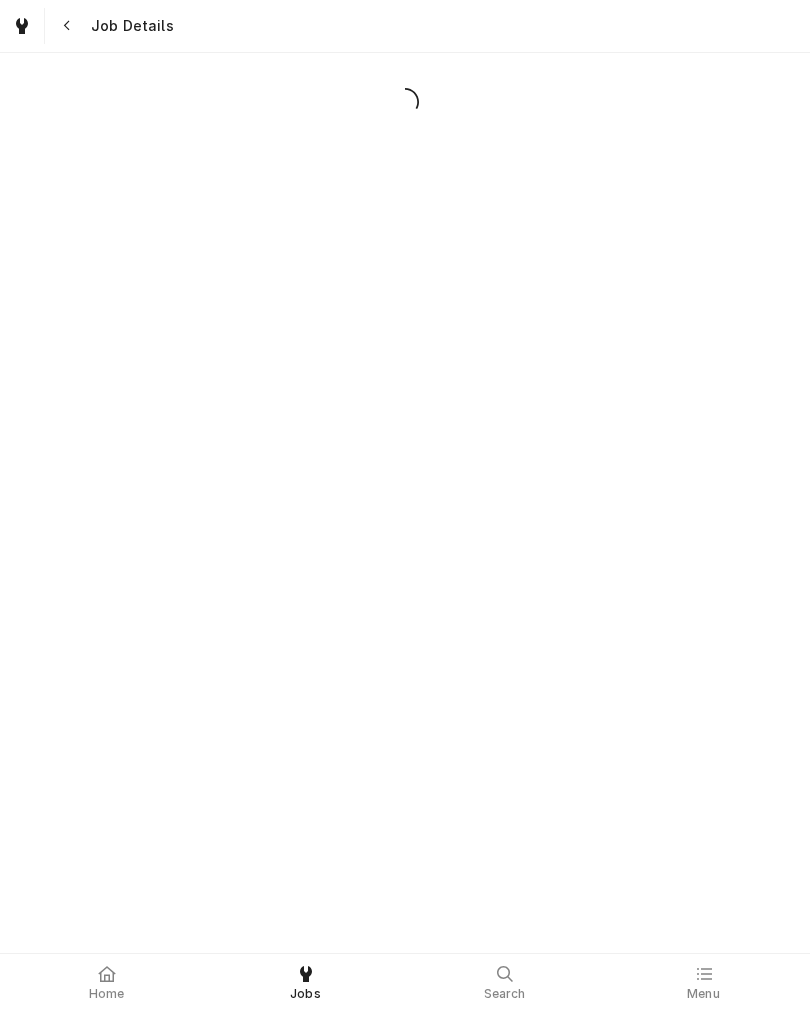 scroll, scrollTop: 0, scrollLeft: 0, axis: both 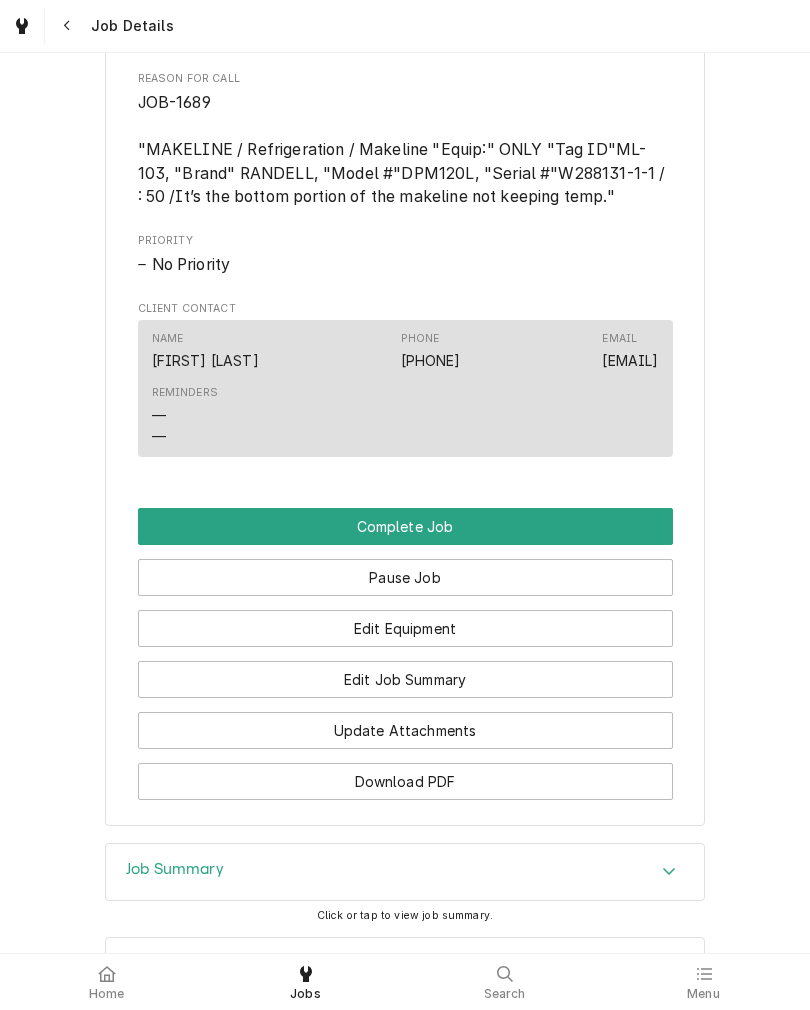 click on "Edit Job Summary" at bounding box center [405, 679] 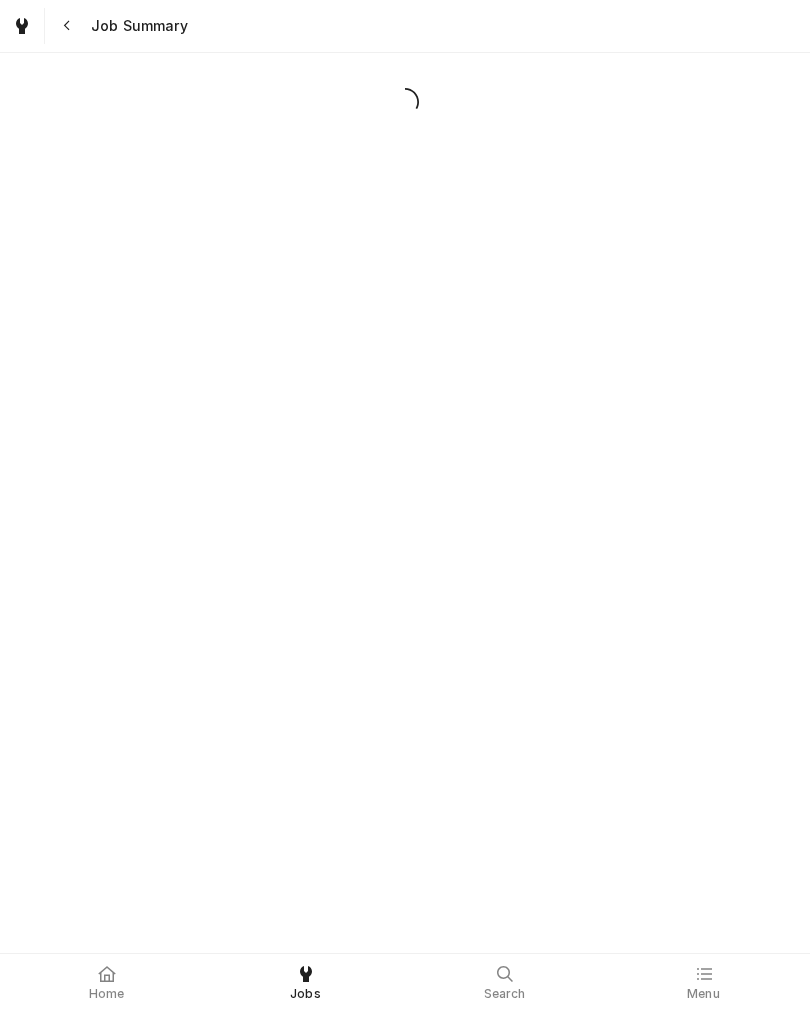 scroll, scrollTop: 0, scrollLeft: 0, axis: both 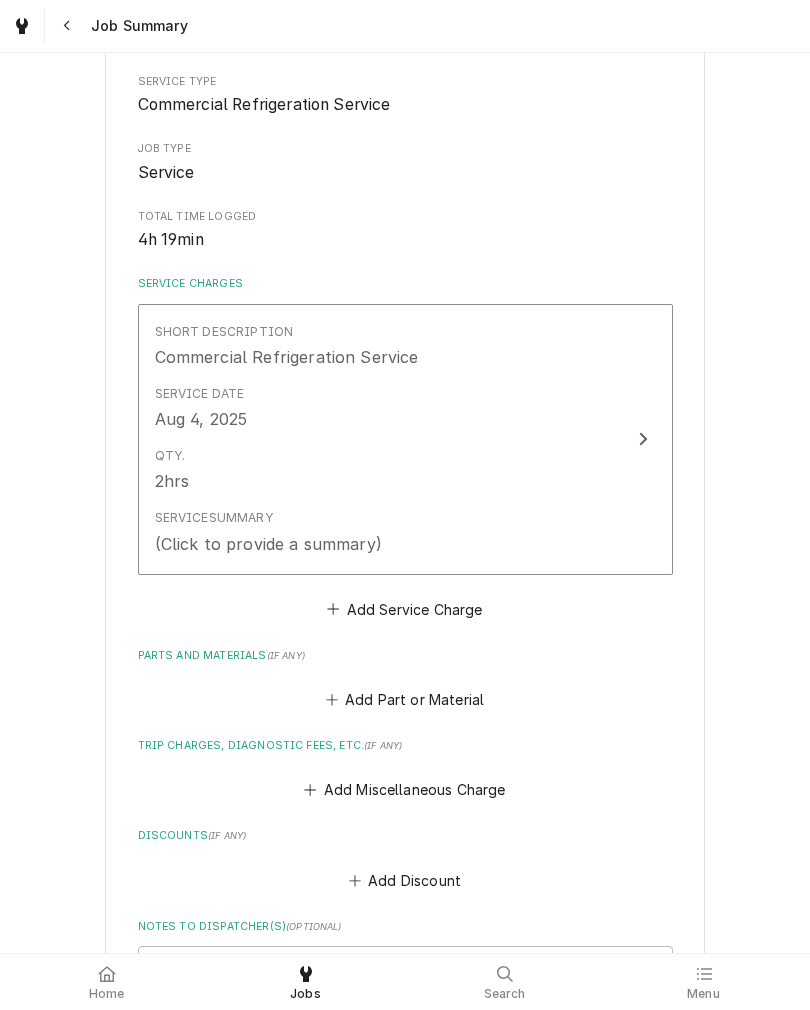 click on "Service  Summary (Click to provide a summary)" at bounding box center [384, 532] 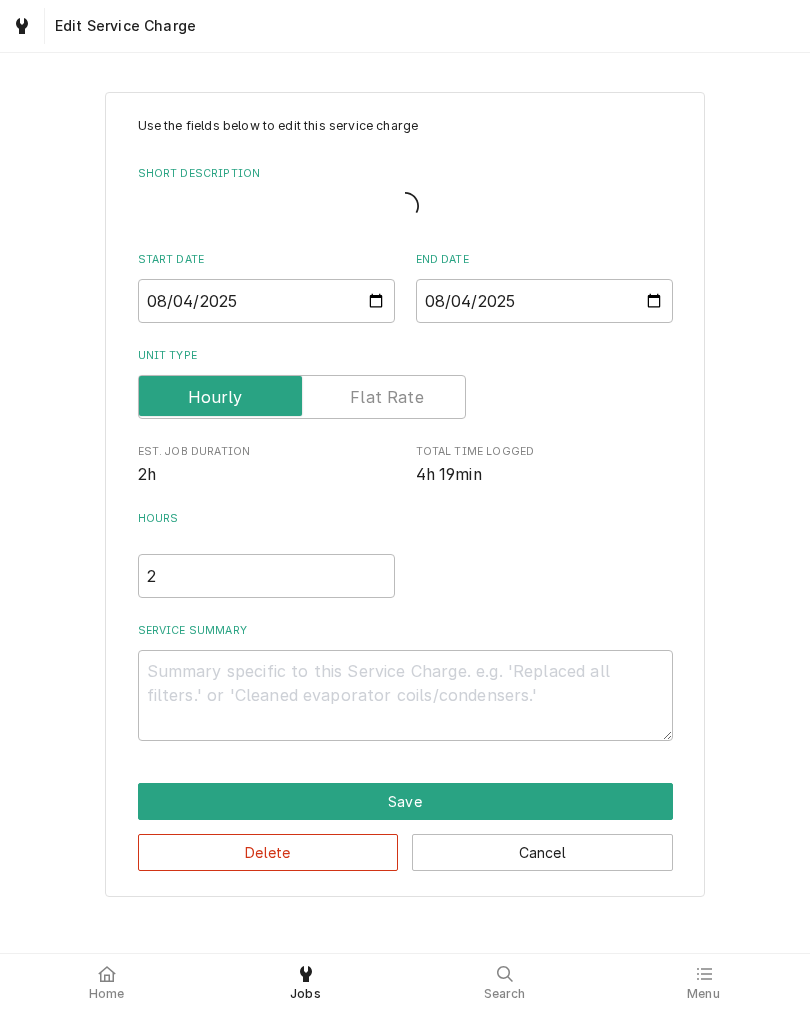 scroll, scrollTop: 0, scrollLeft: 0, axis: both 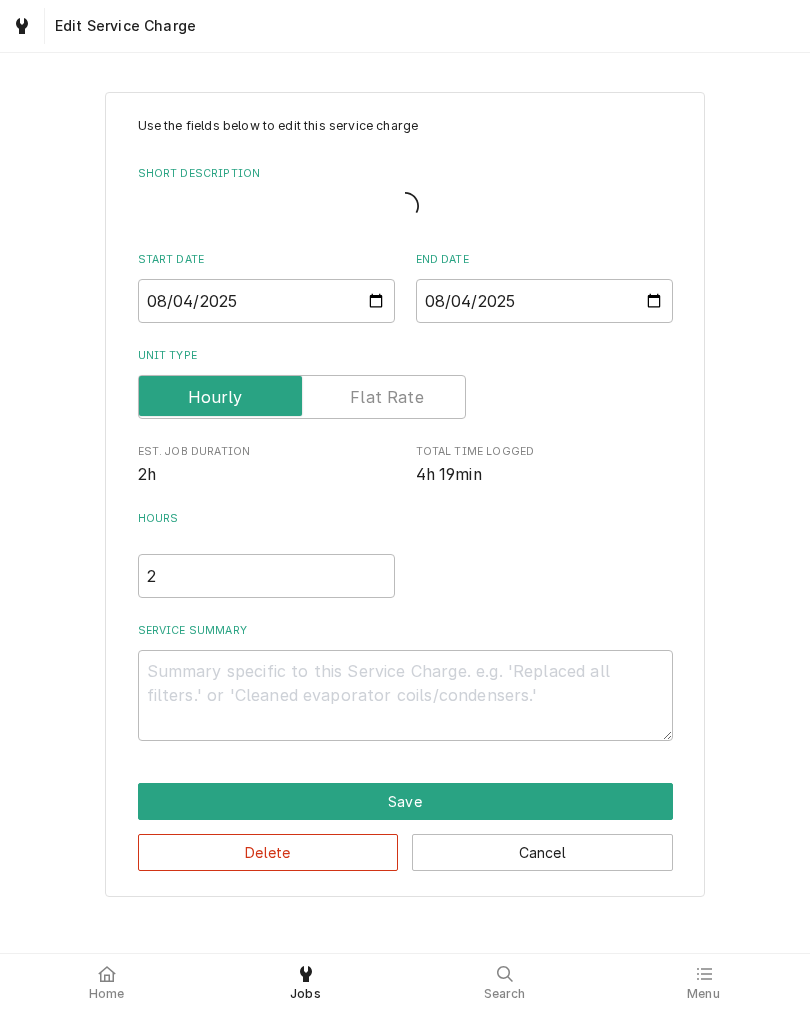 type on "x" 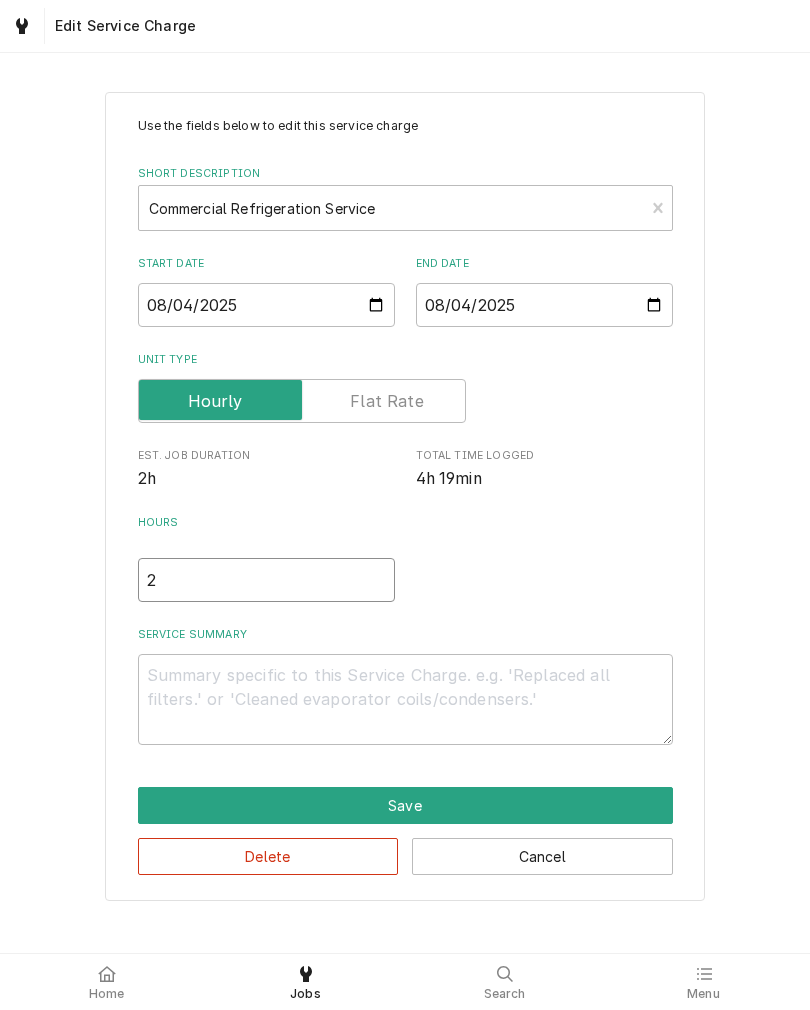click on "2" at bounding box center [266, 580] 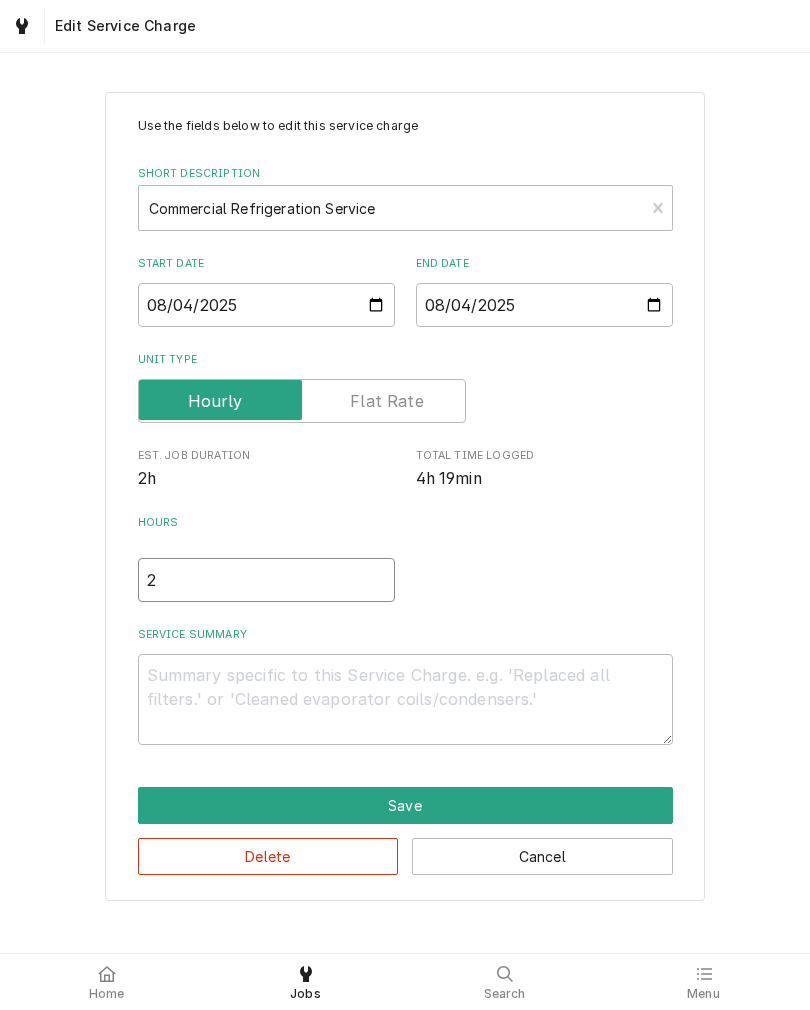 type 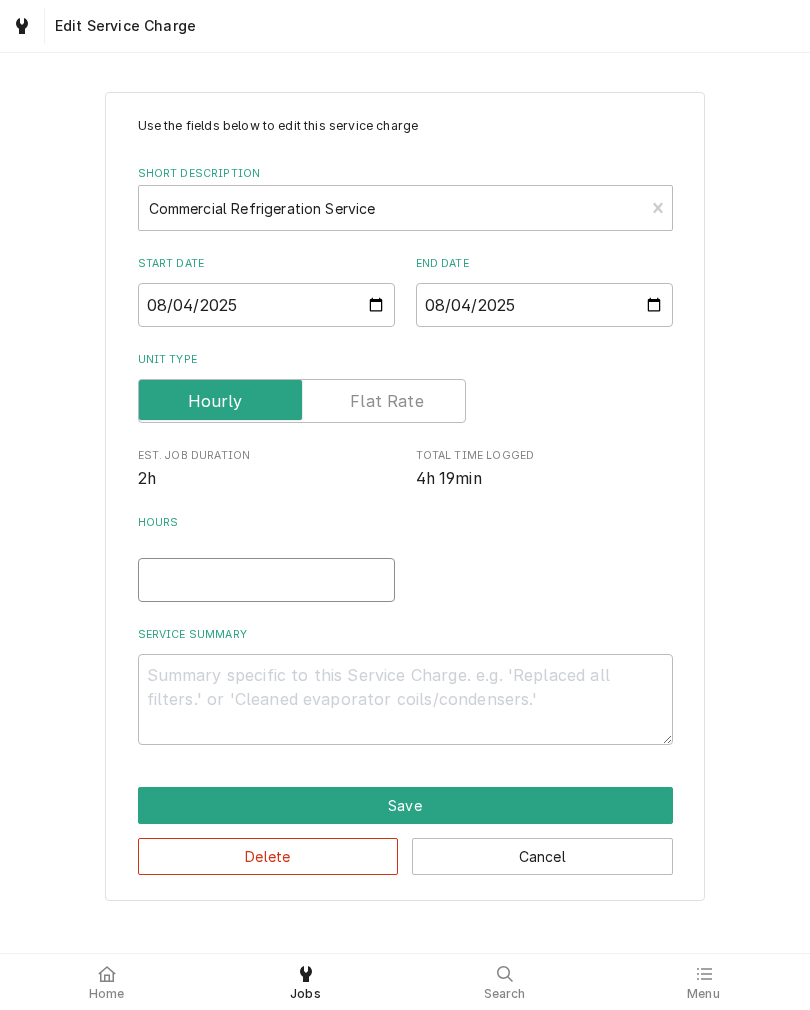 type on "x" 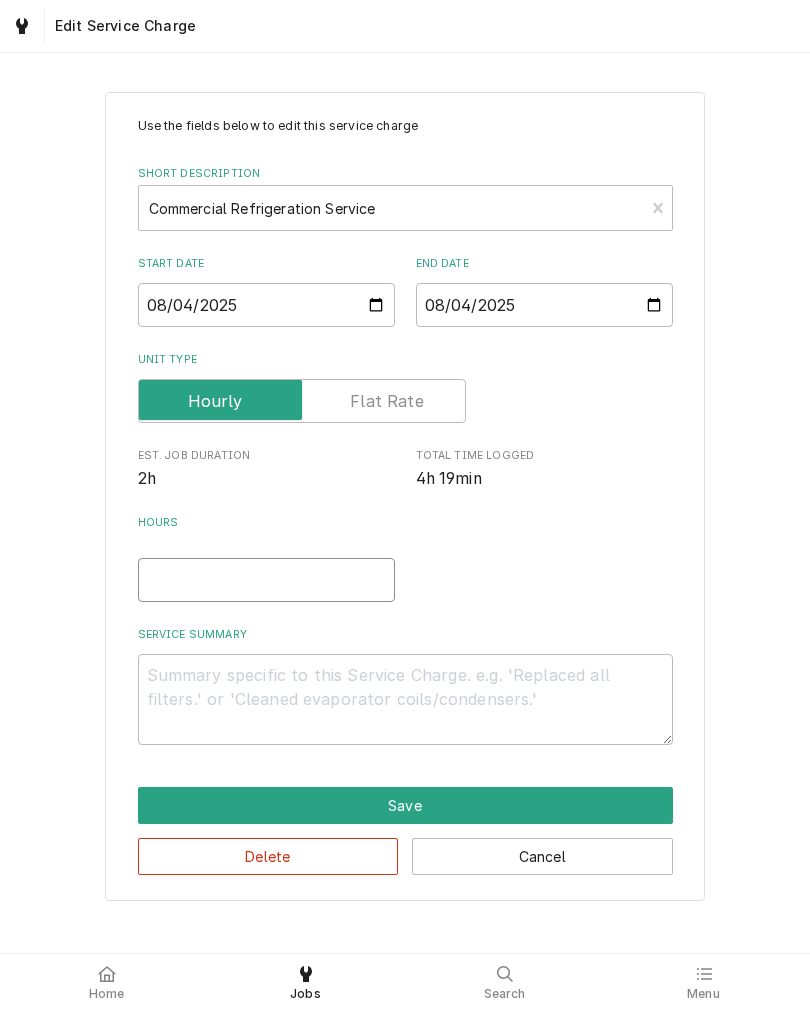 type on "4" 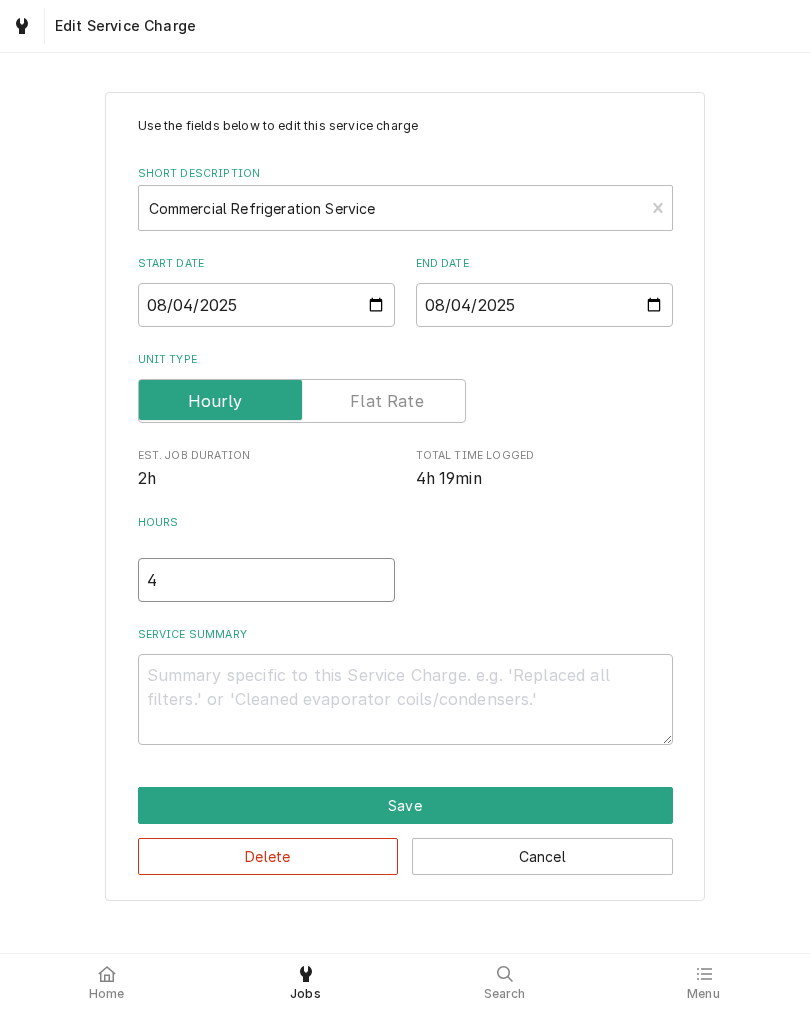 type on "x" 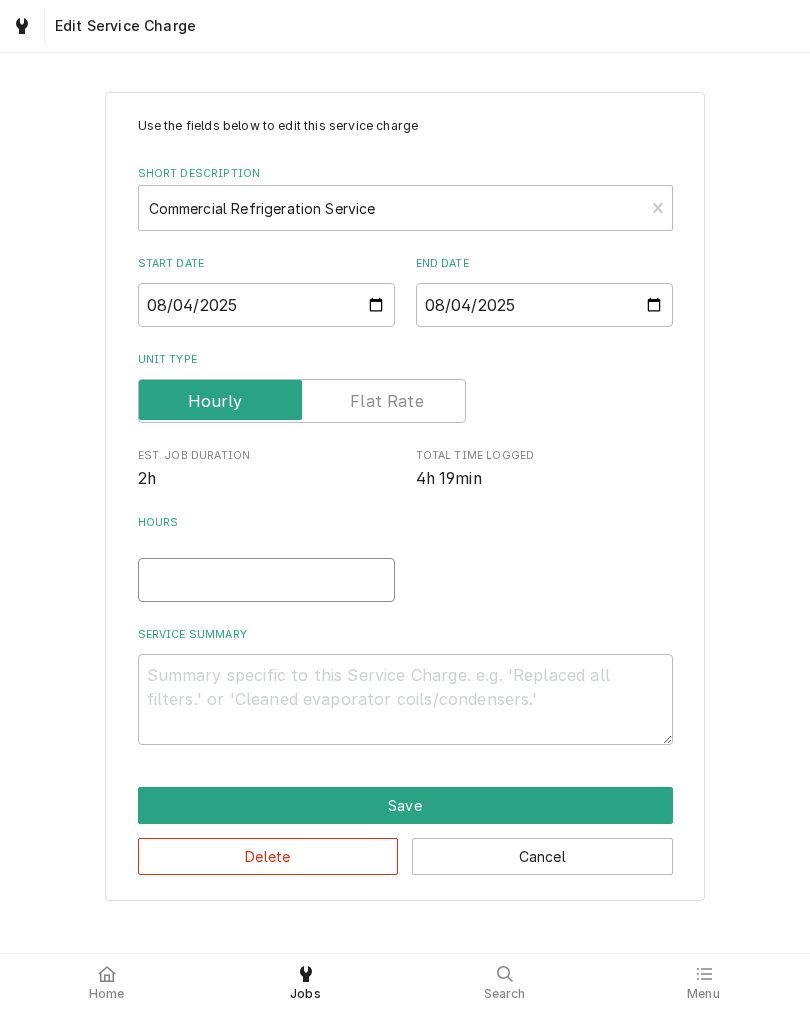 type on "x" 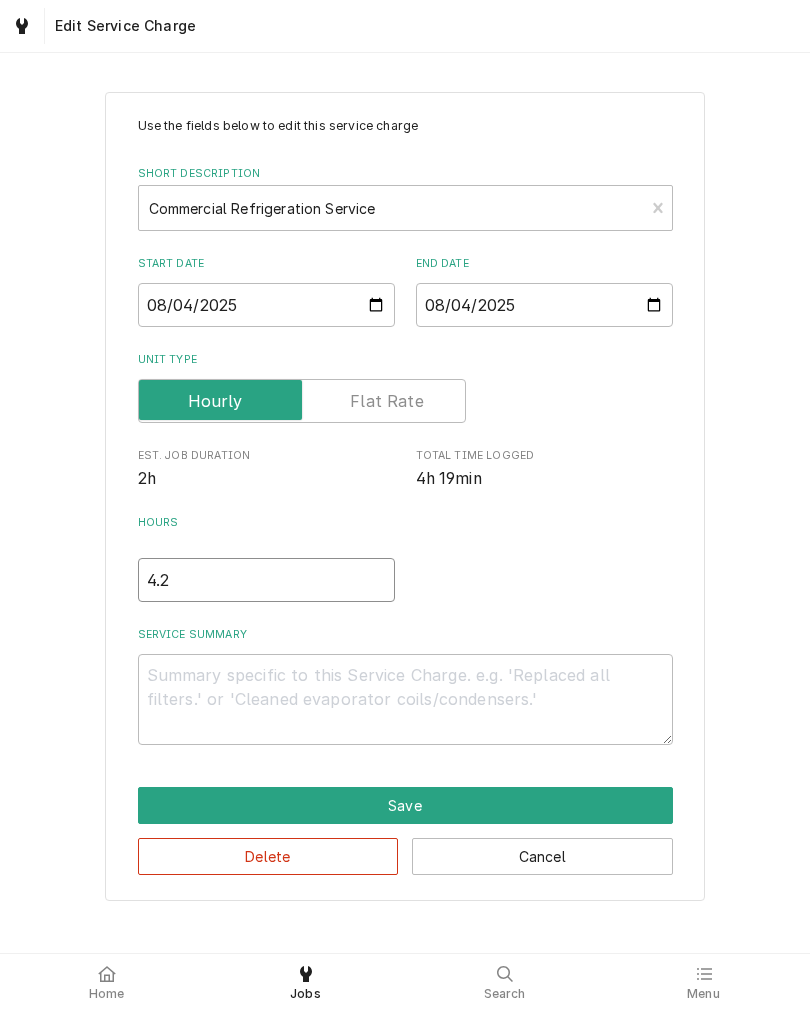 type on "x" 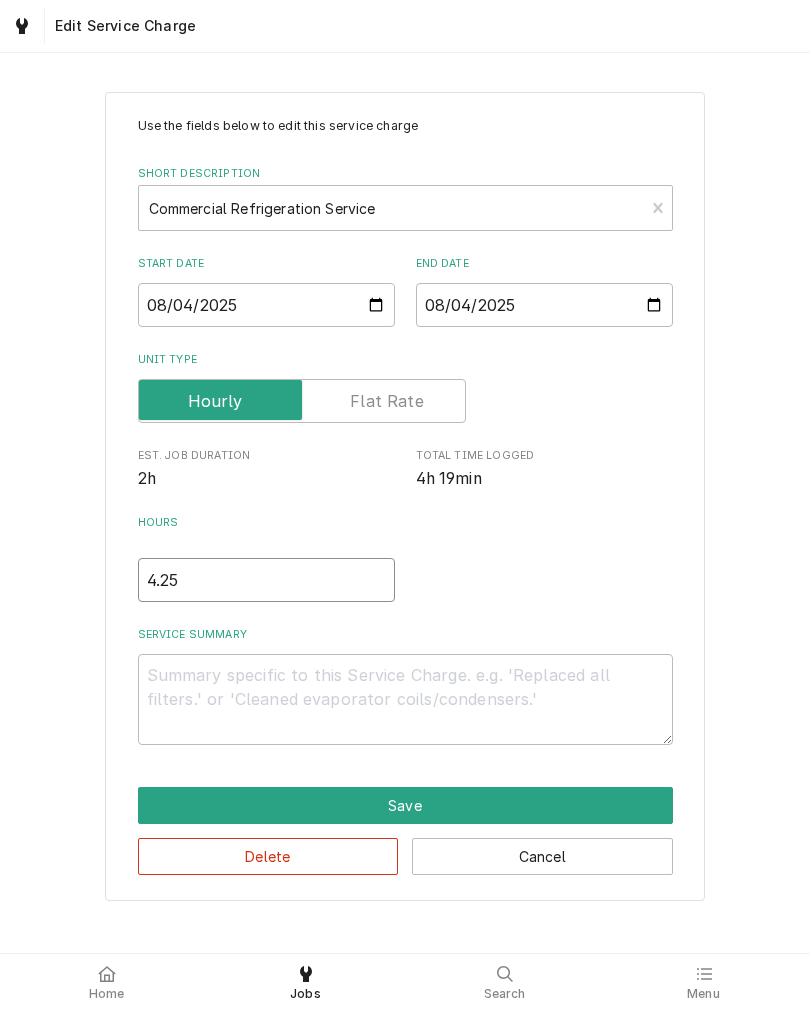 type on "4.25" 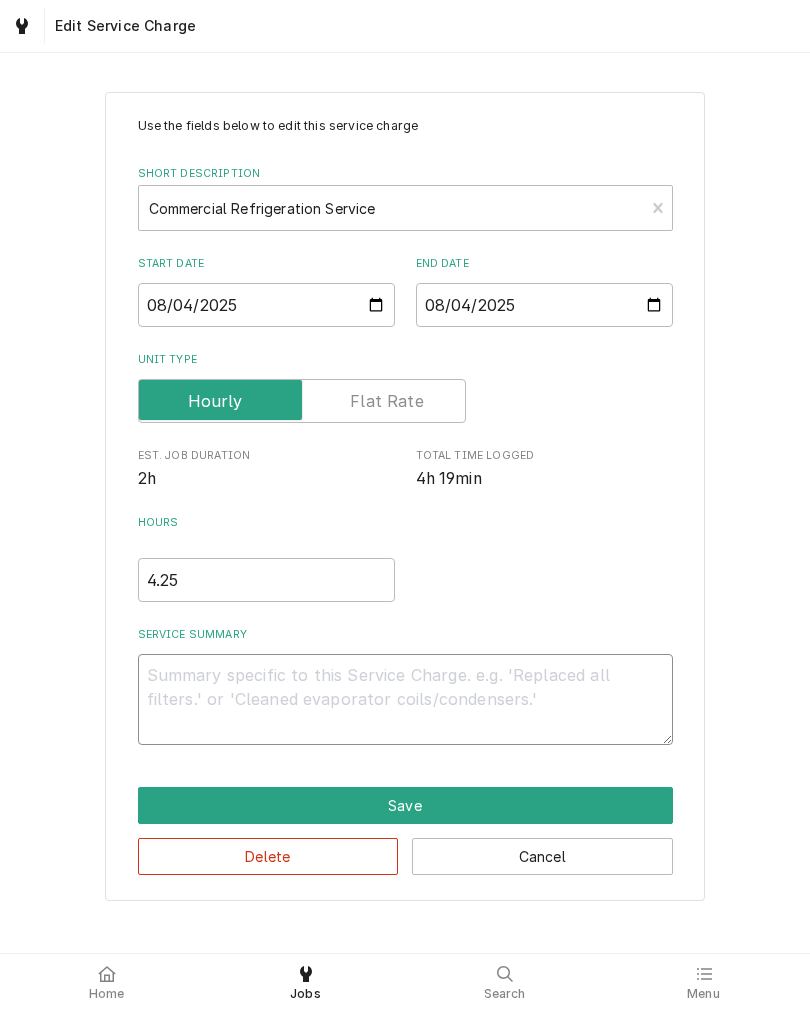 click on "Service Summary" at bounding box center (405, 699) 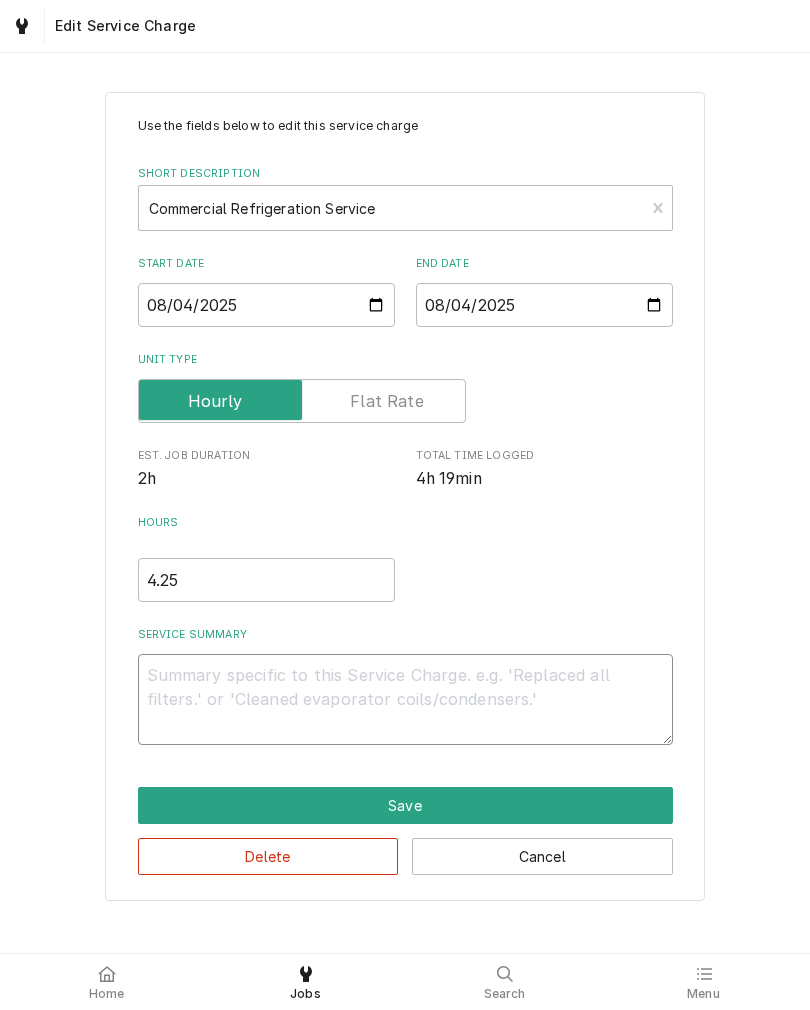 type on "B" 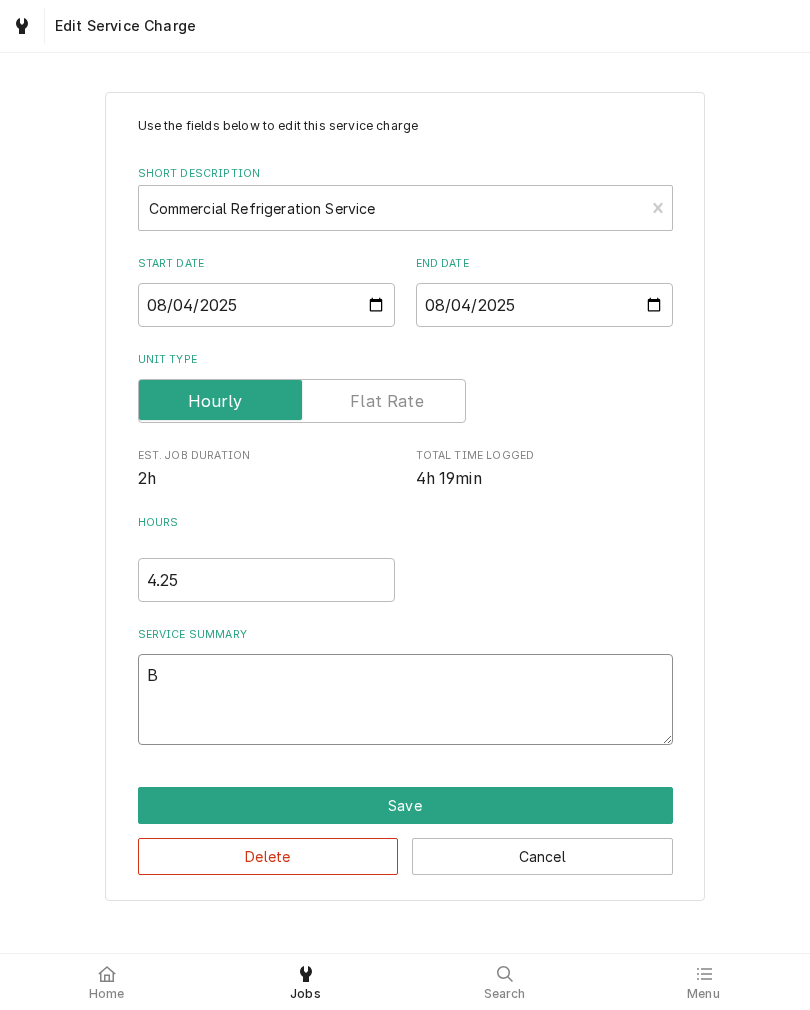 type on "x" 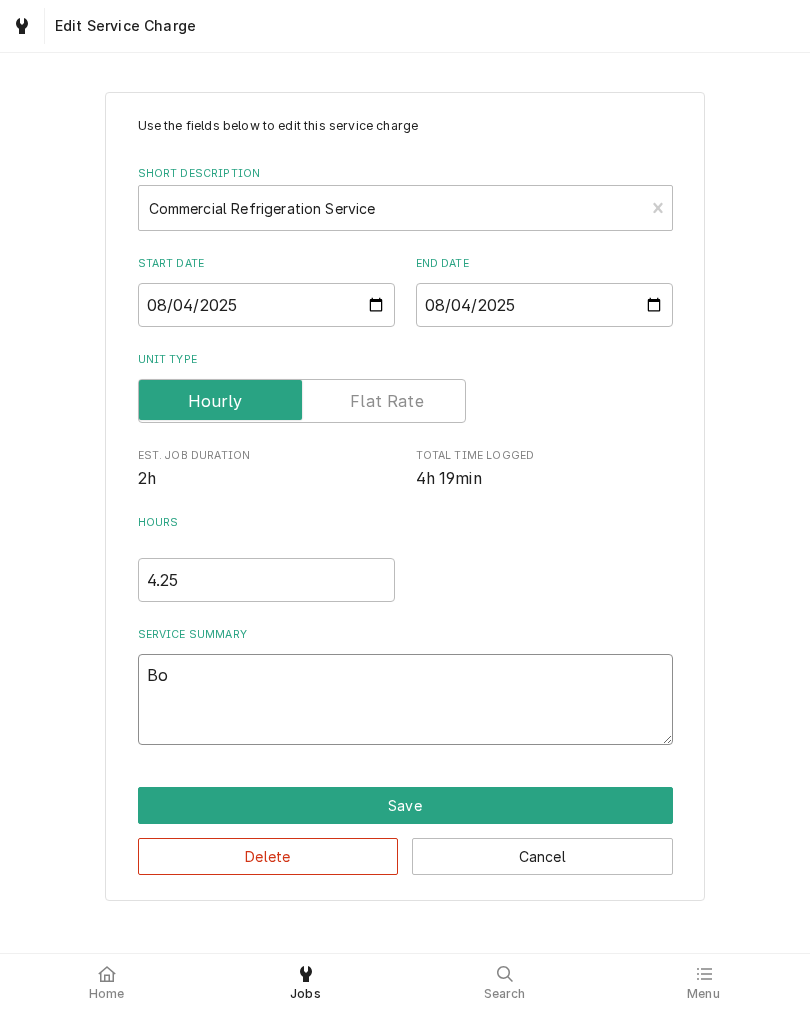 type on "x" 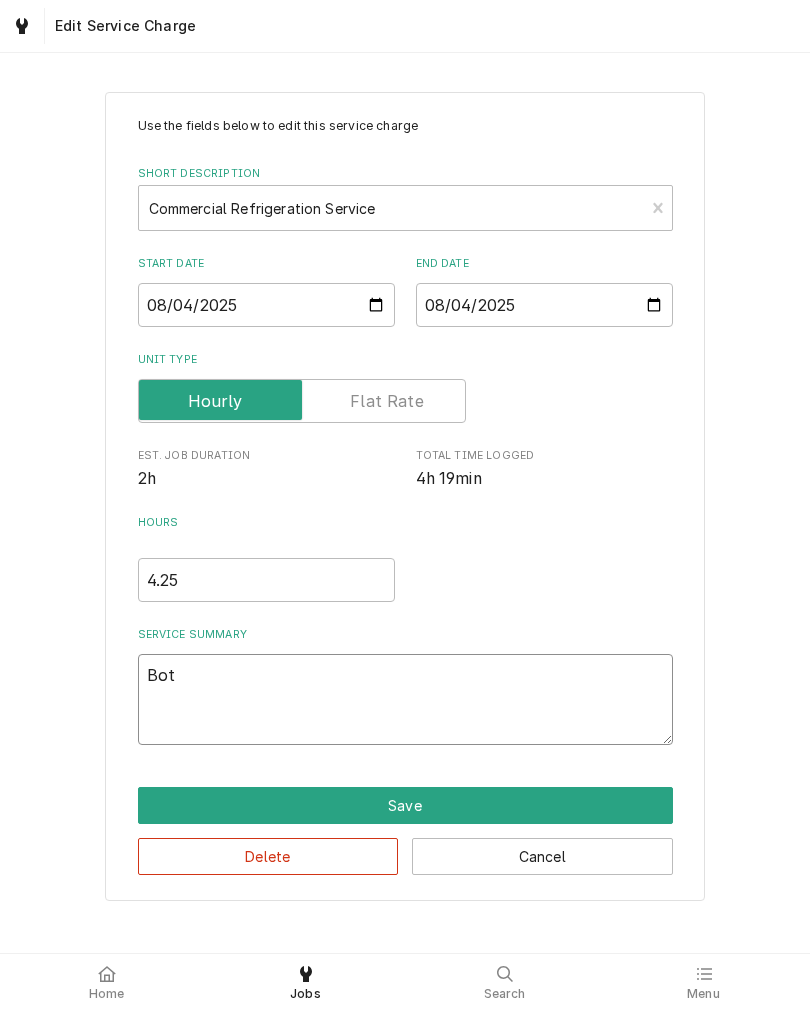 type on "x" 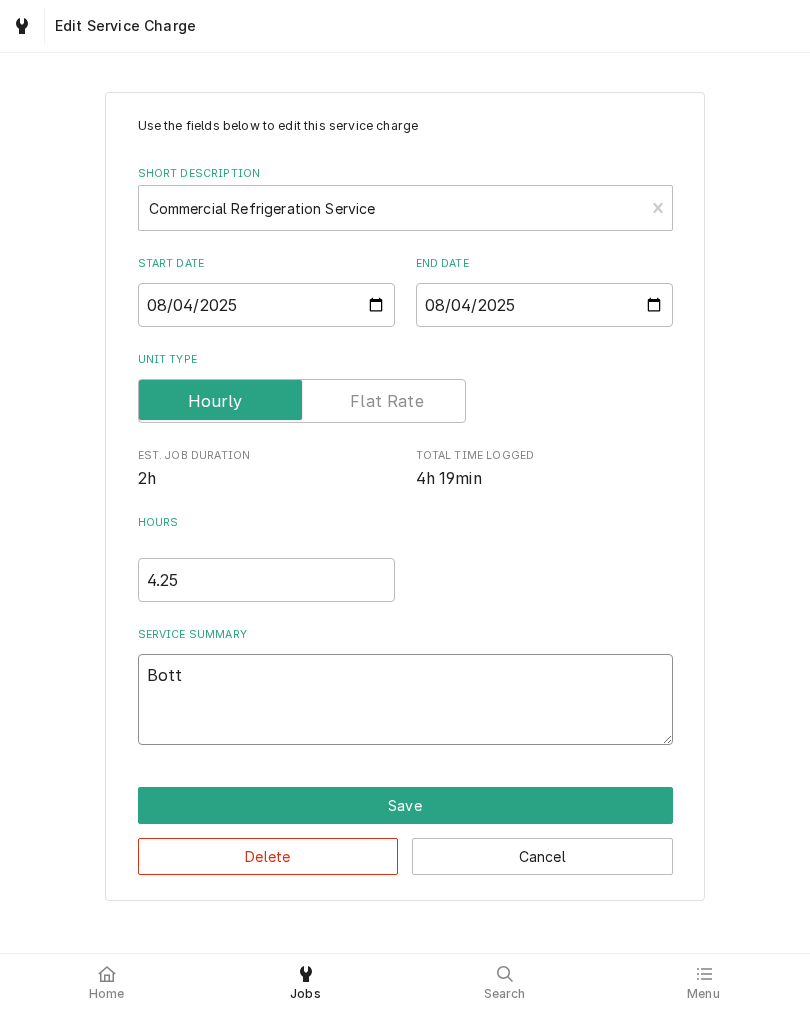 type on "x" 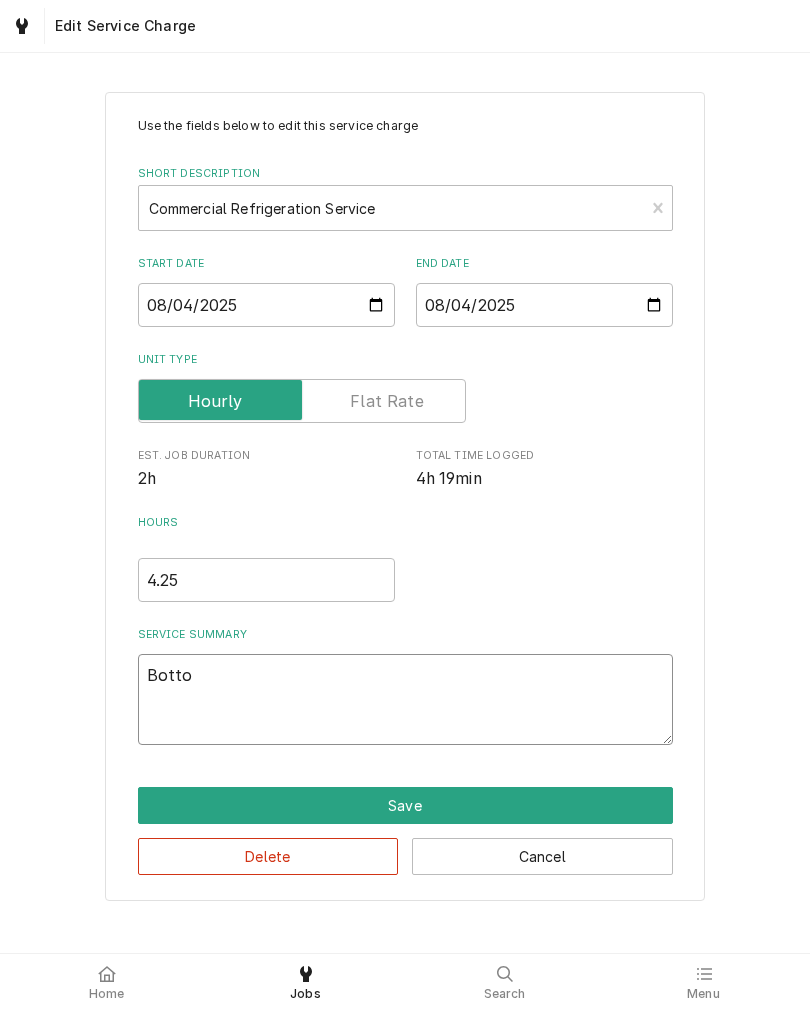 type on "x" 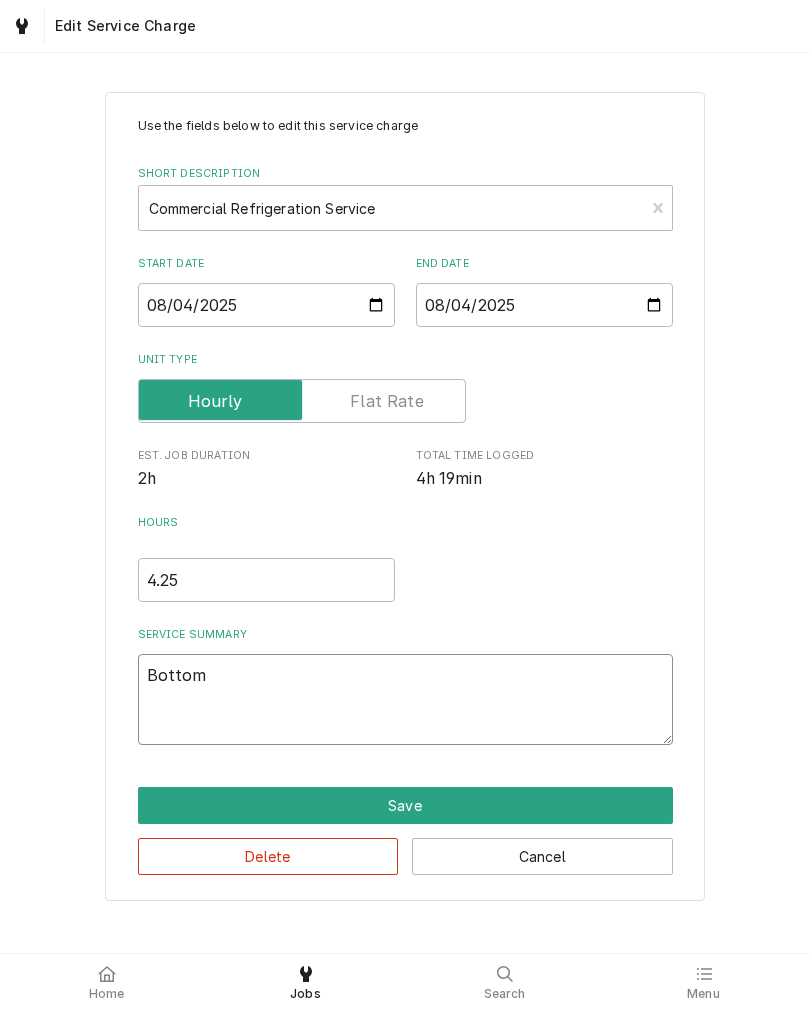 type on "x" 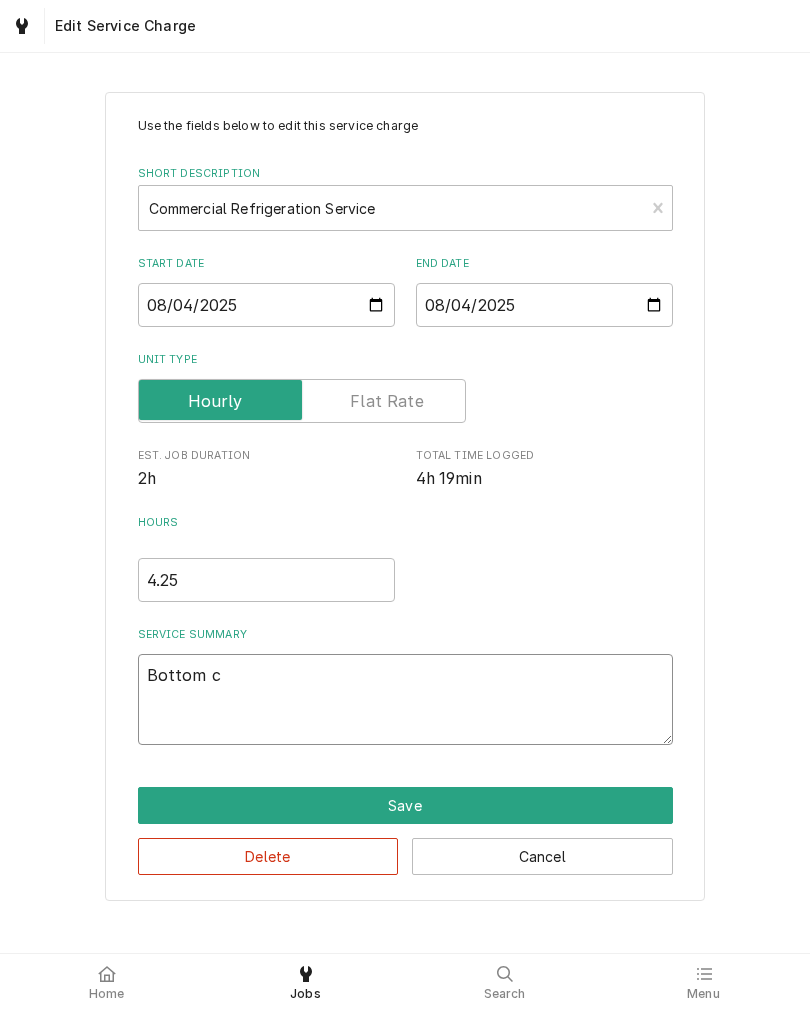 type on "x" 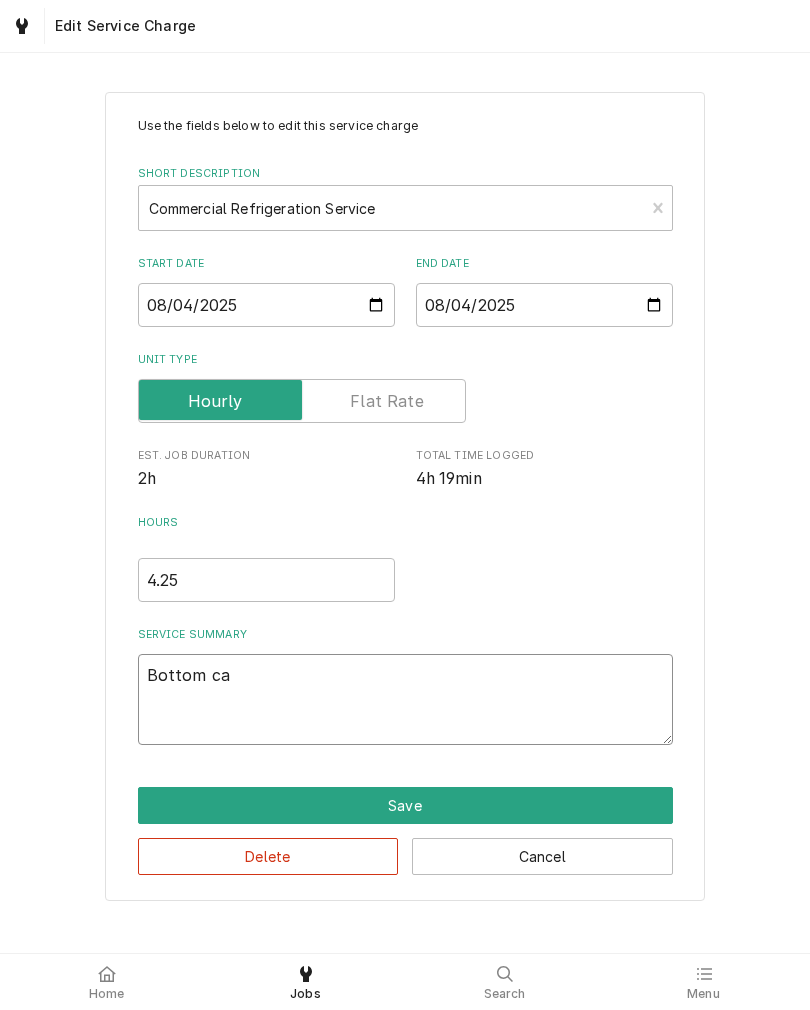type on "x" 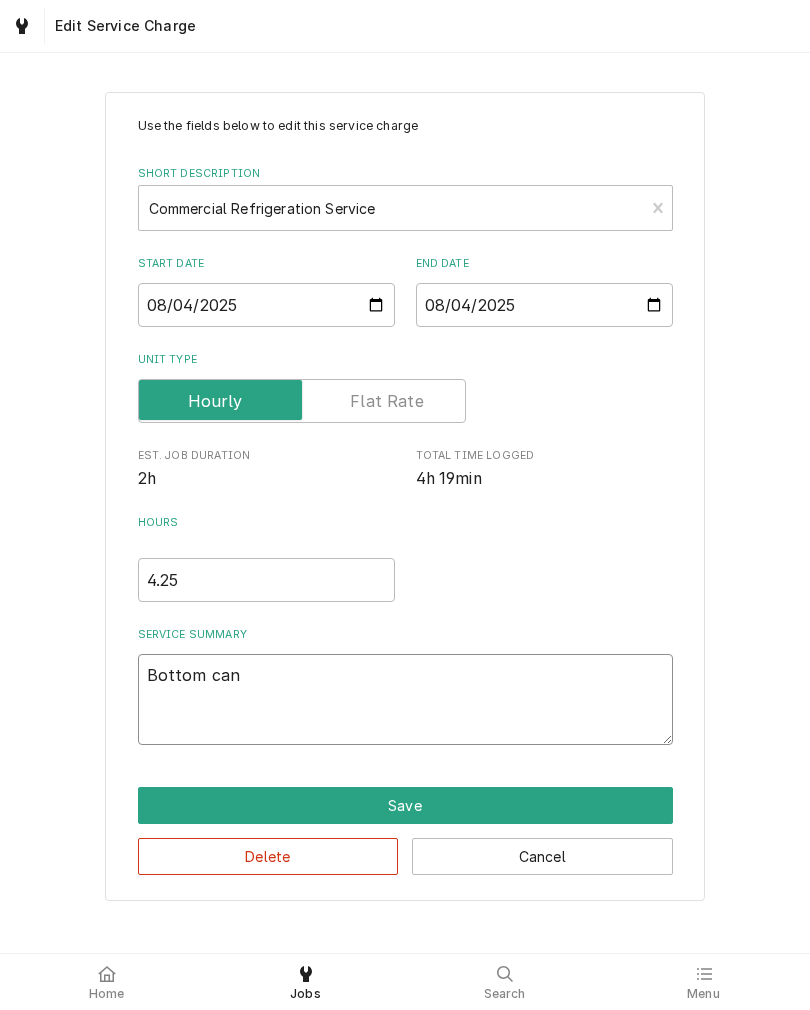 type on "x" 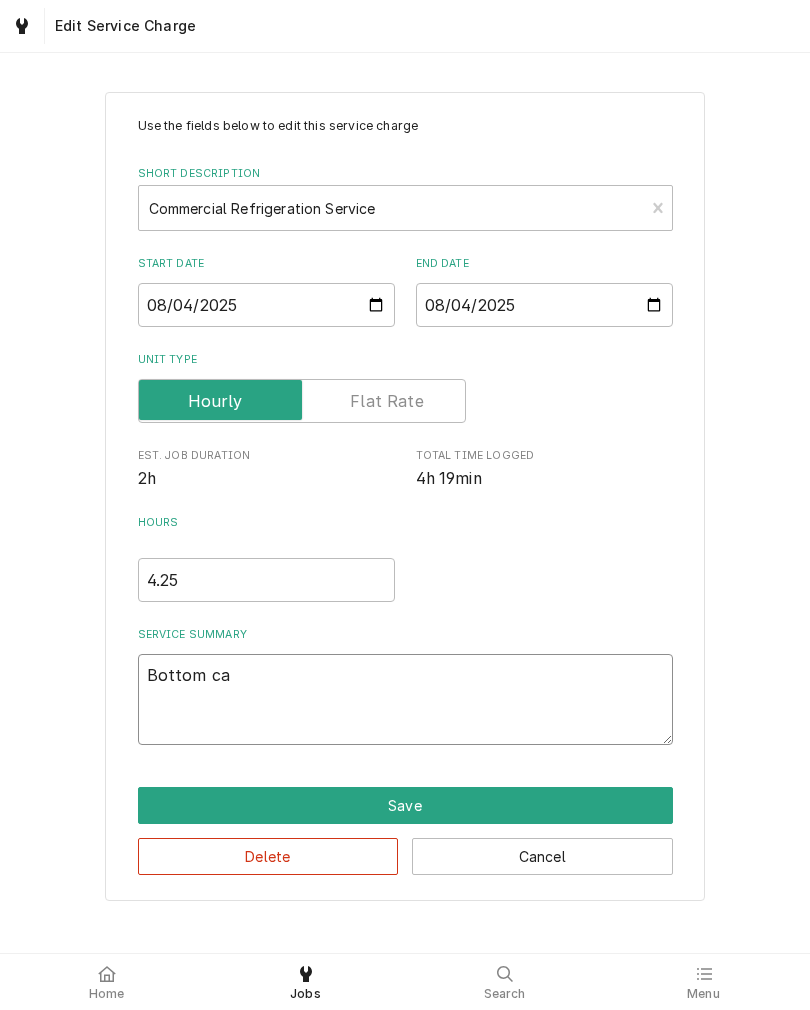 type on "x" 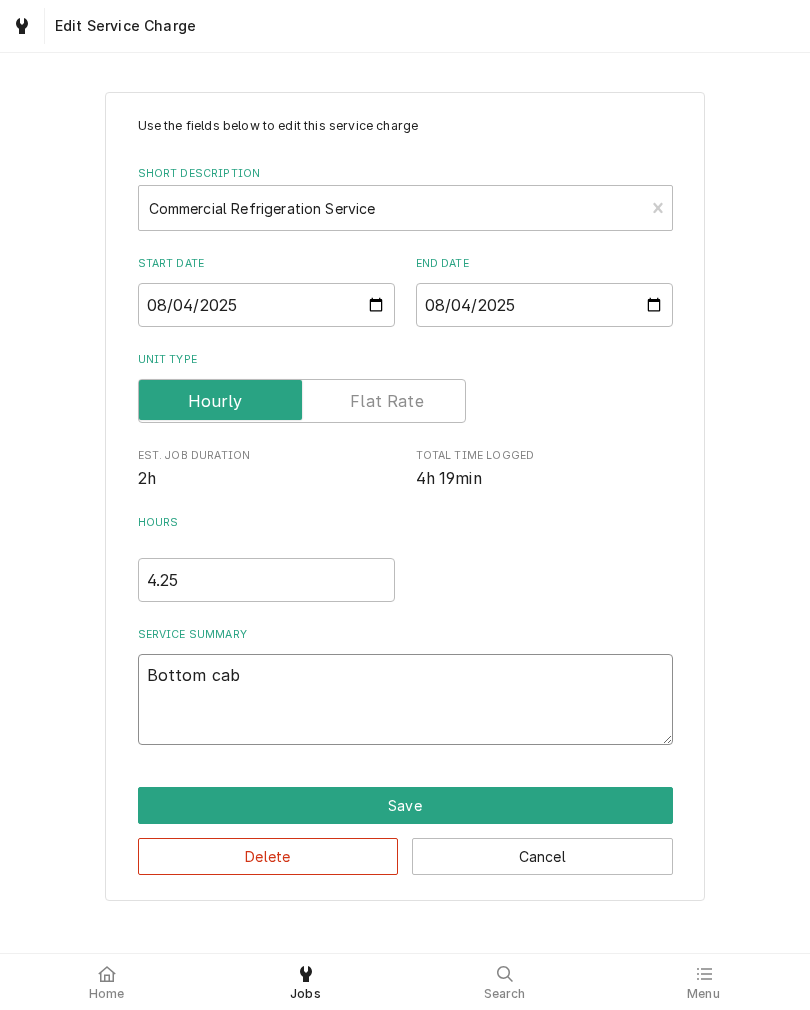 type on "x" 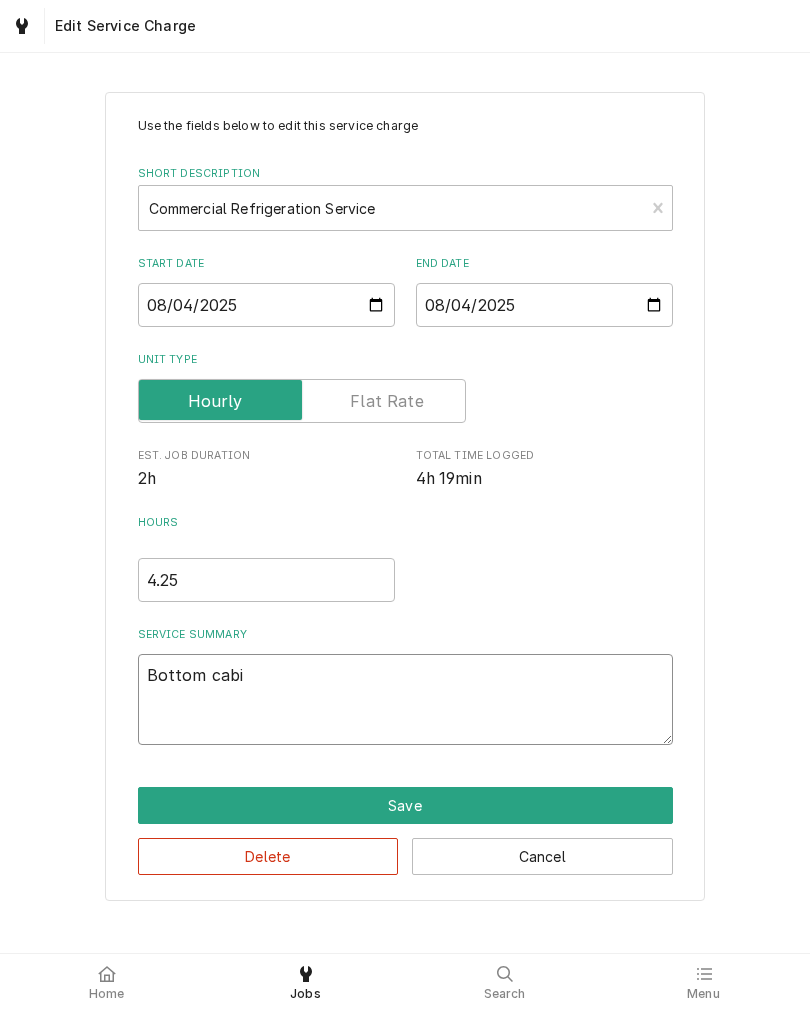 type on "x" 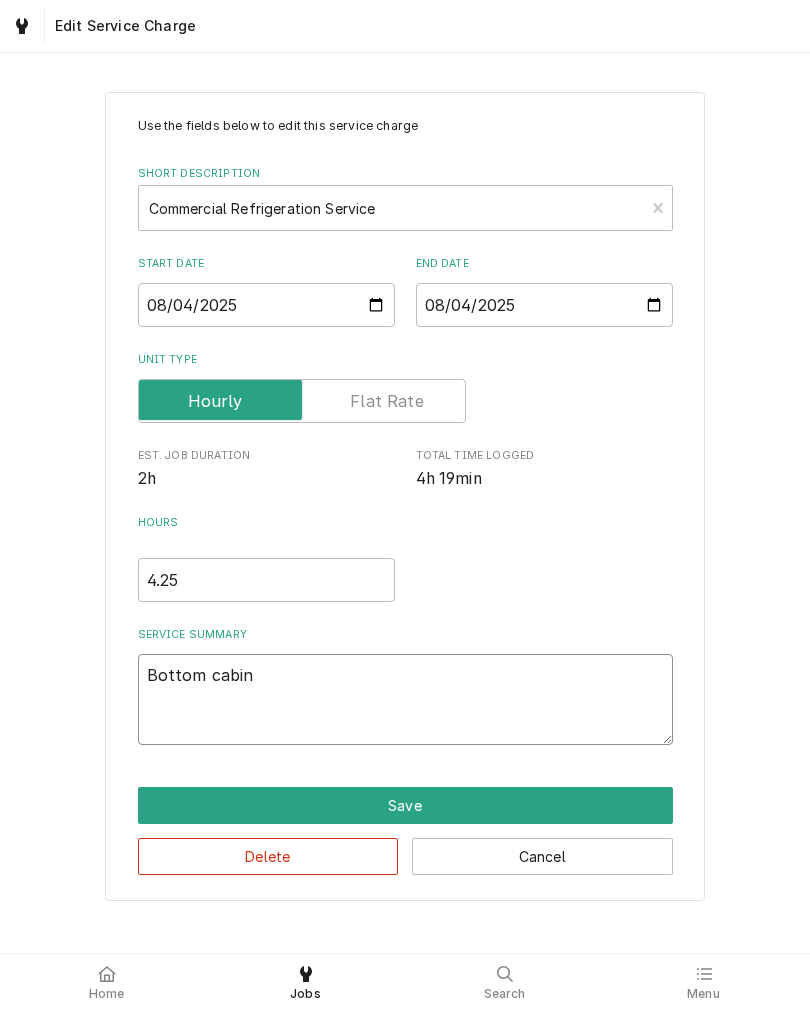 type on "x" 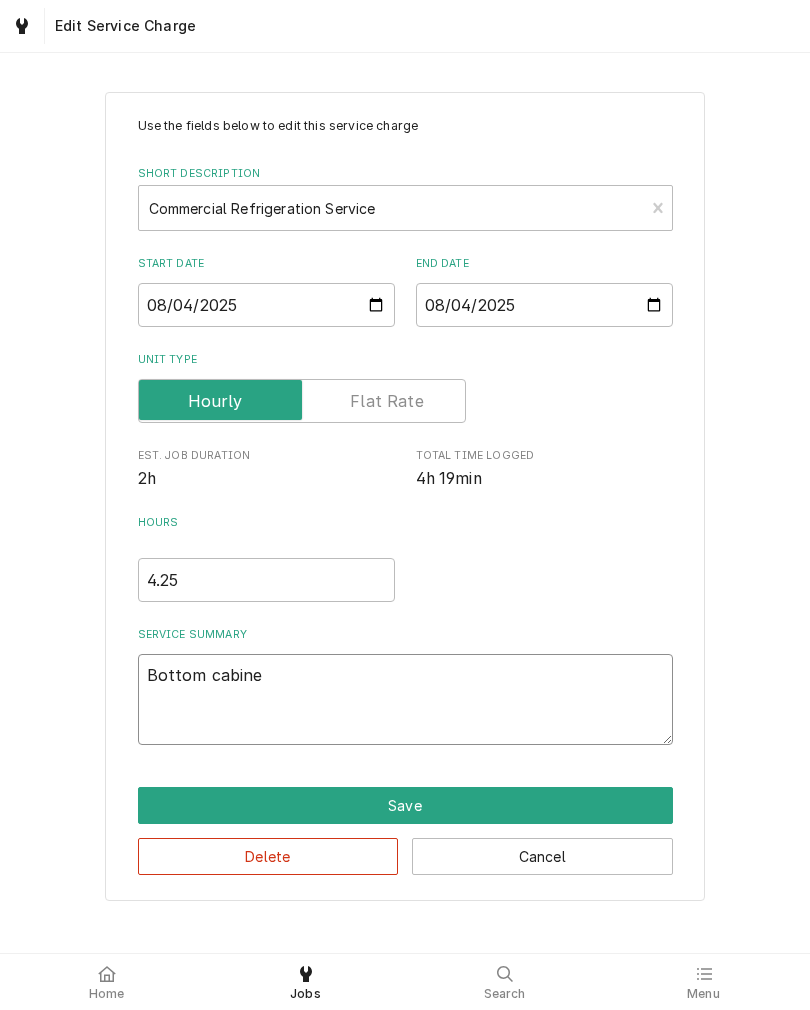 type on "x" 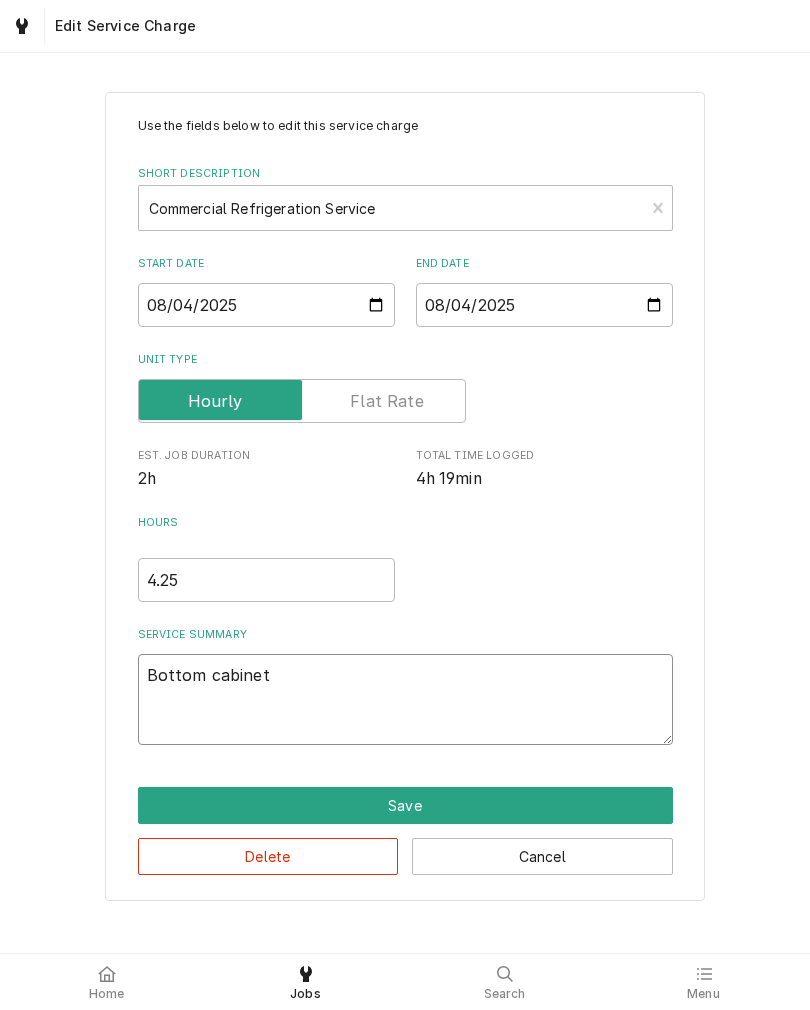 type on "x" 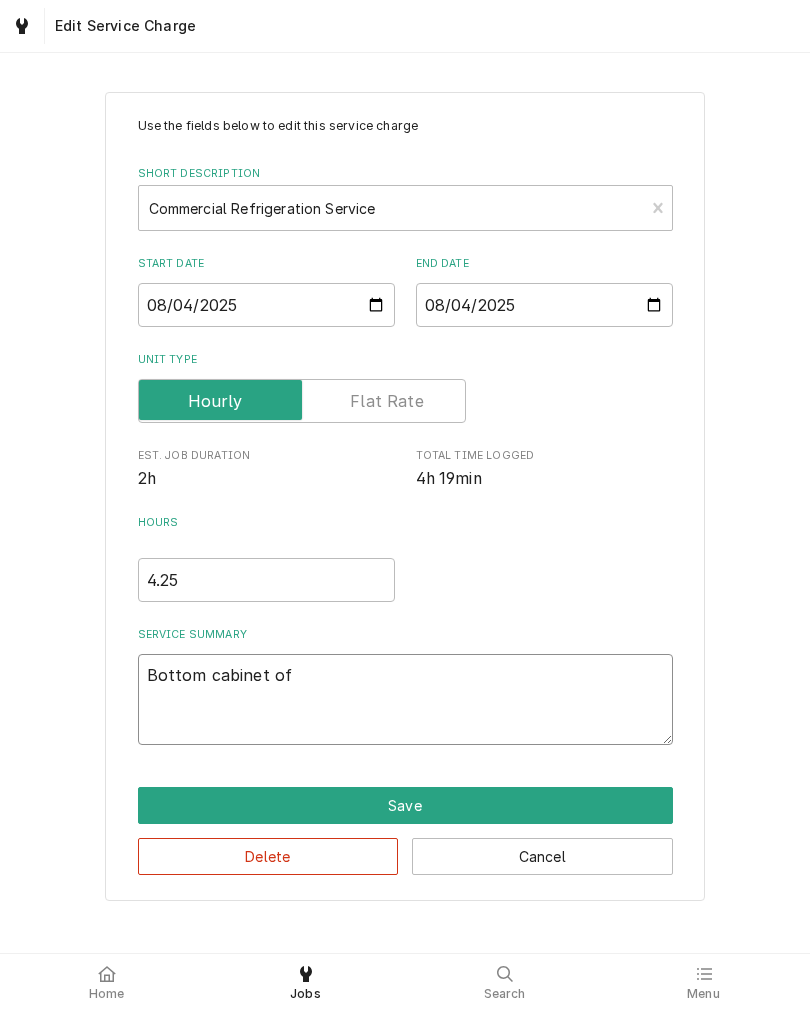 type on "x" 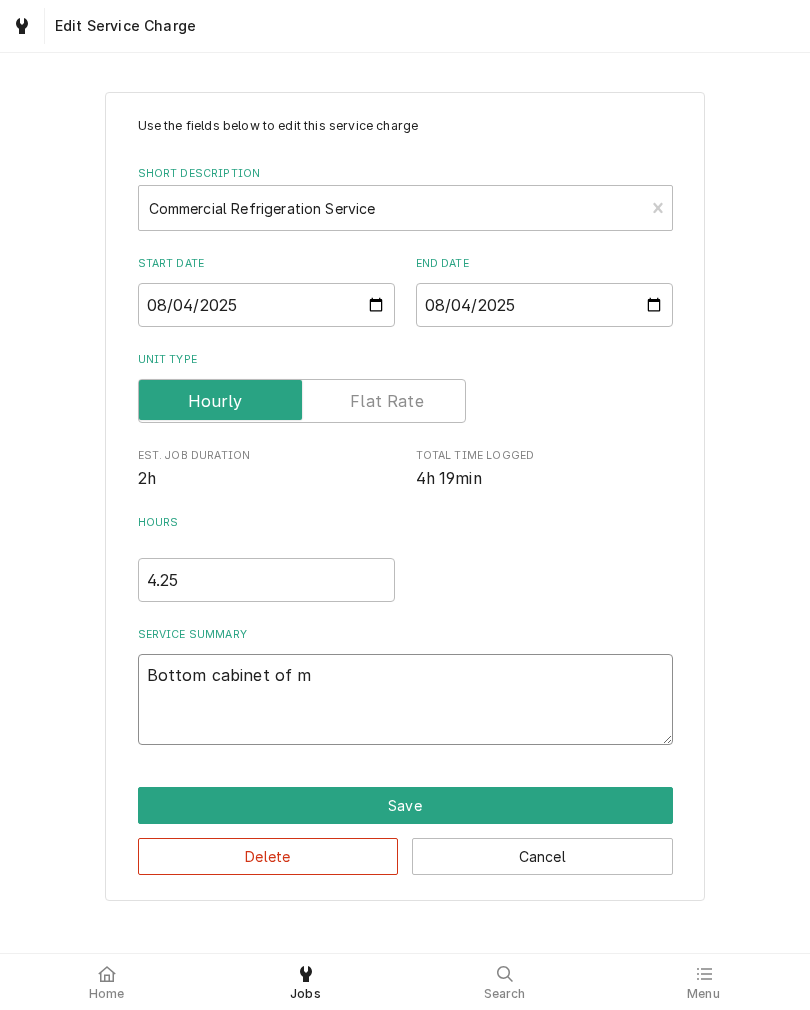 type on "x" 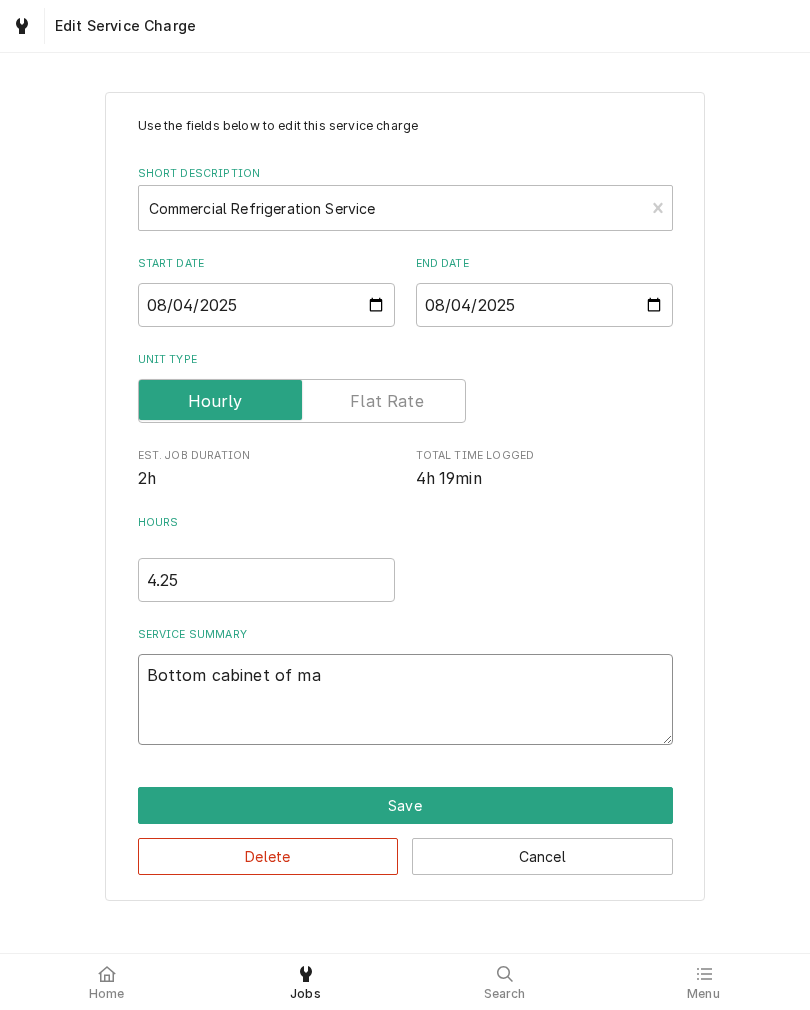 type on "x" 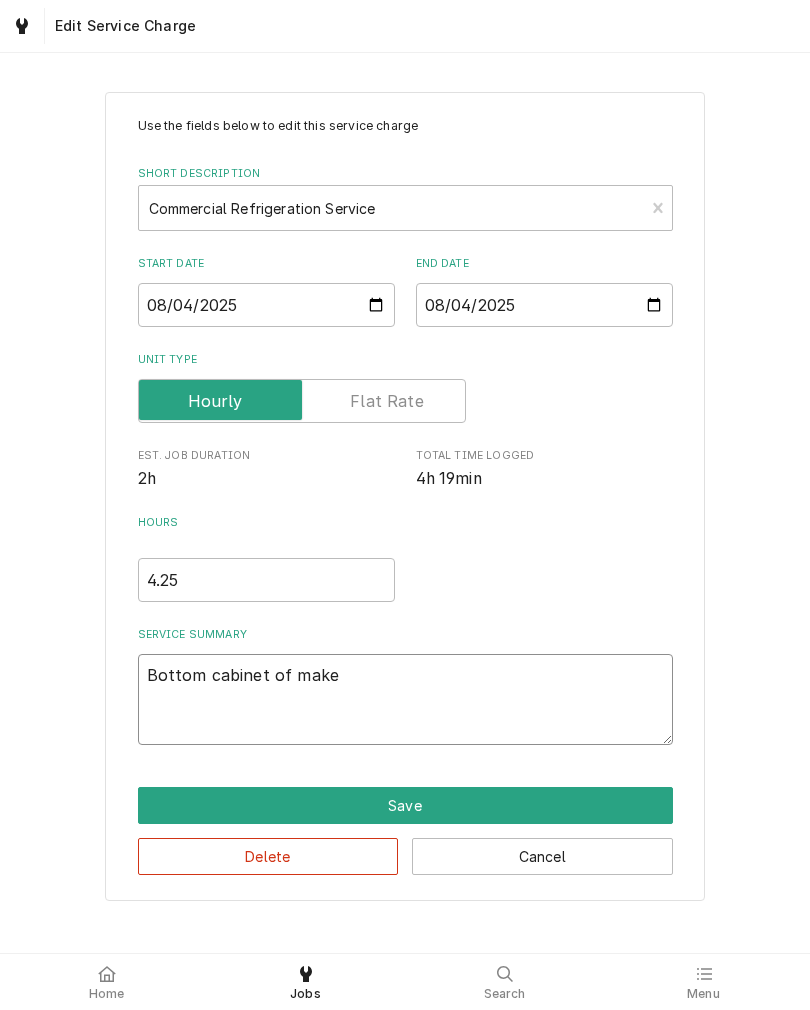 type on "x" 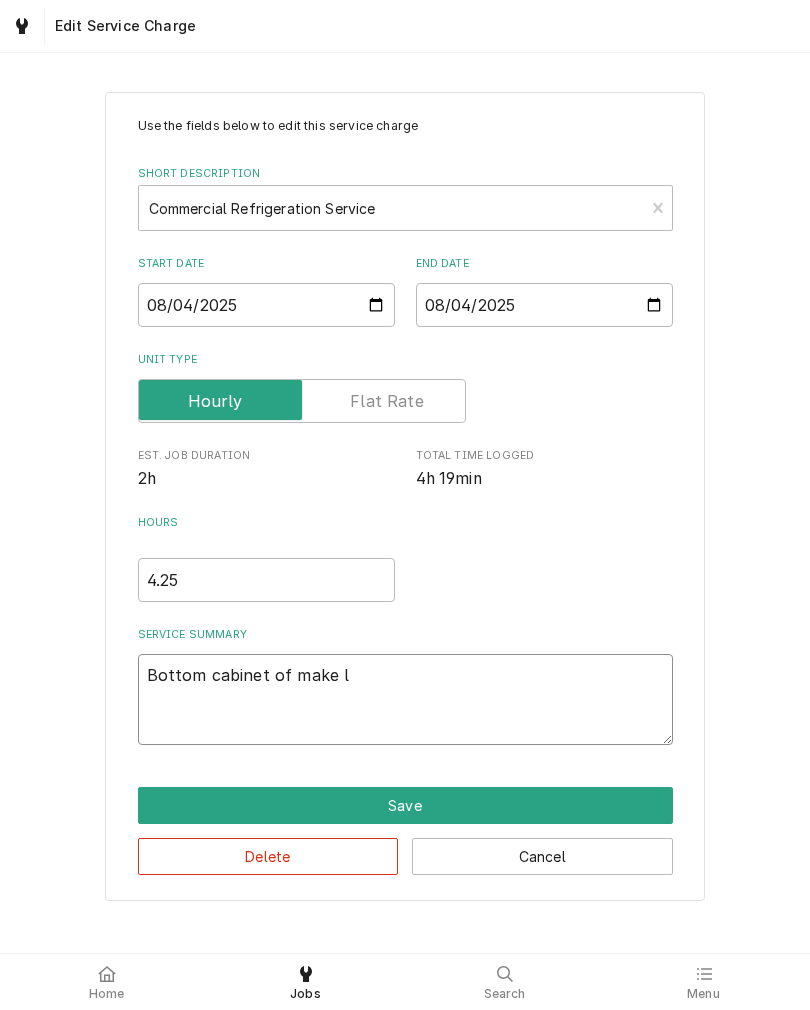 type on "x" 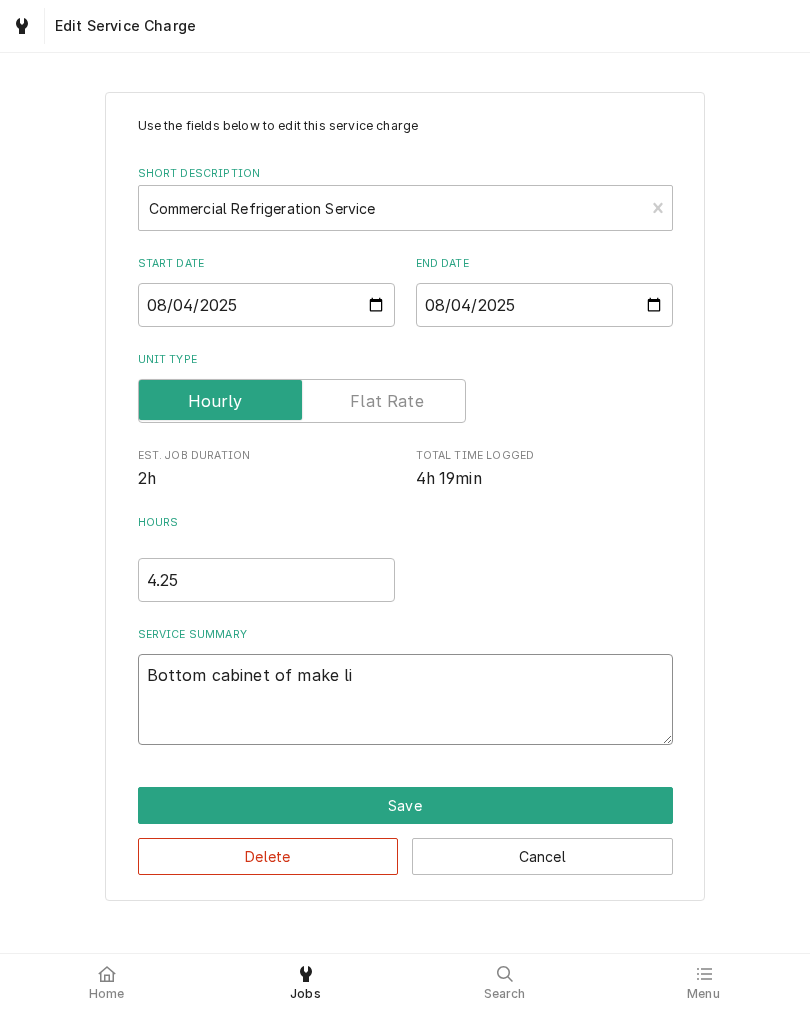 type on "x" 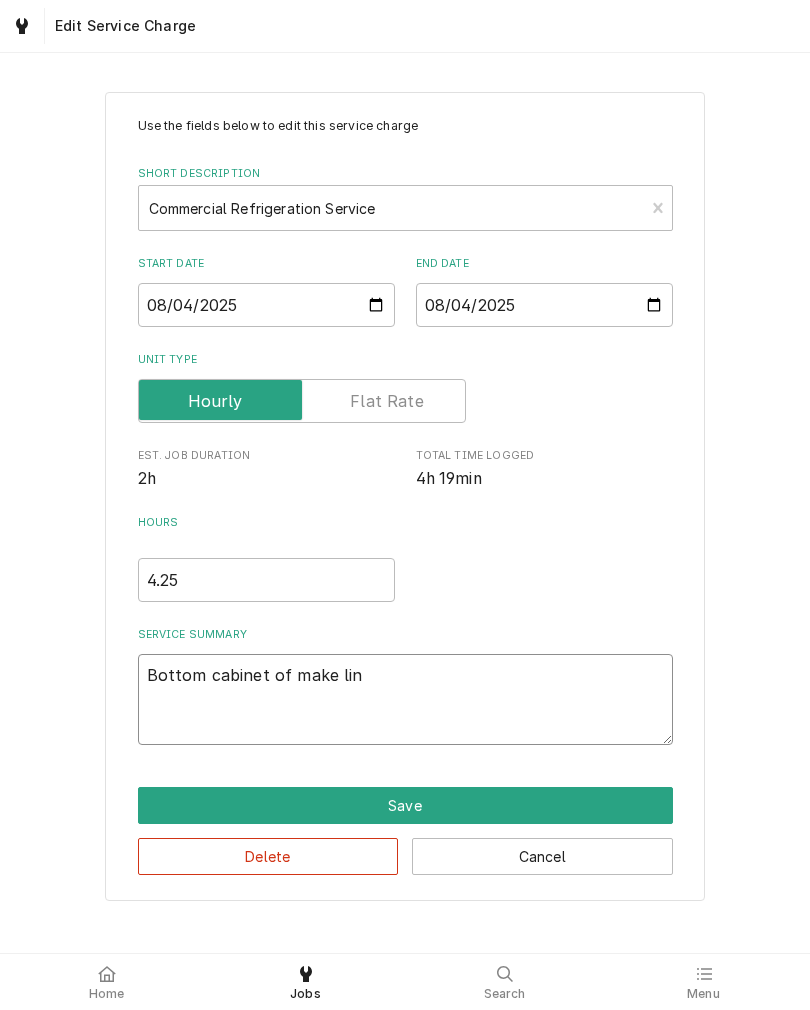 type on "x" 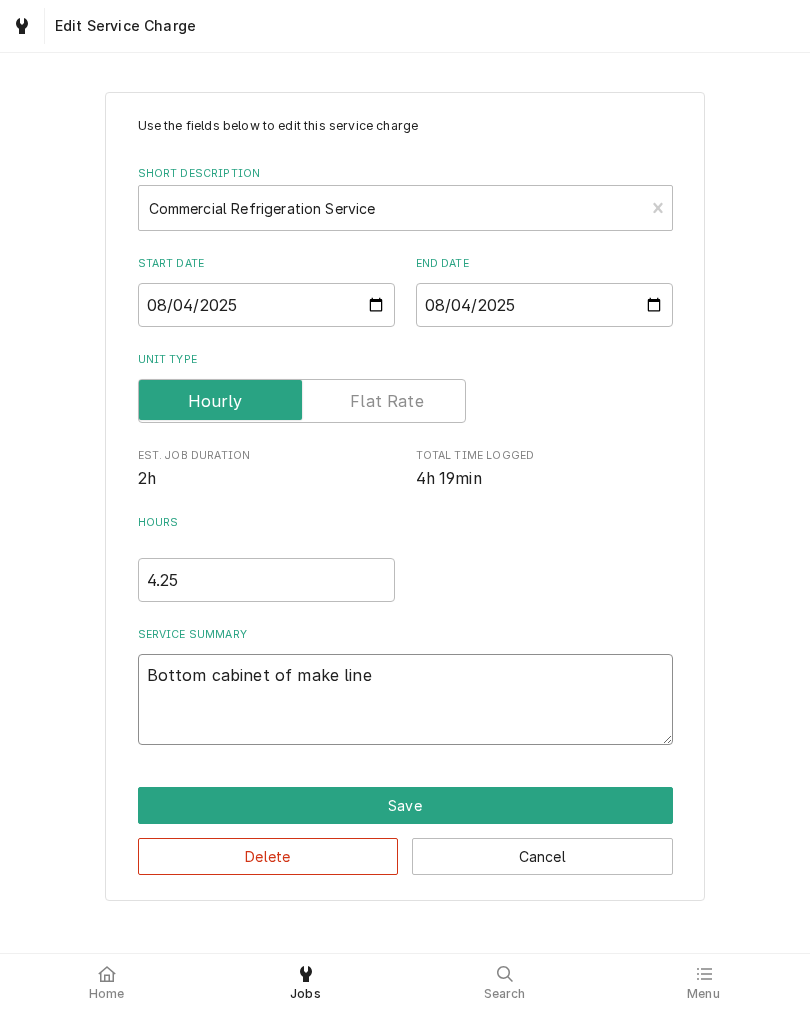 type on "x" 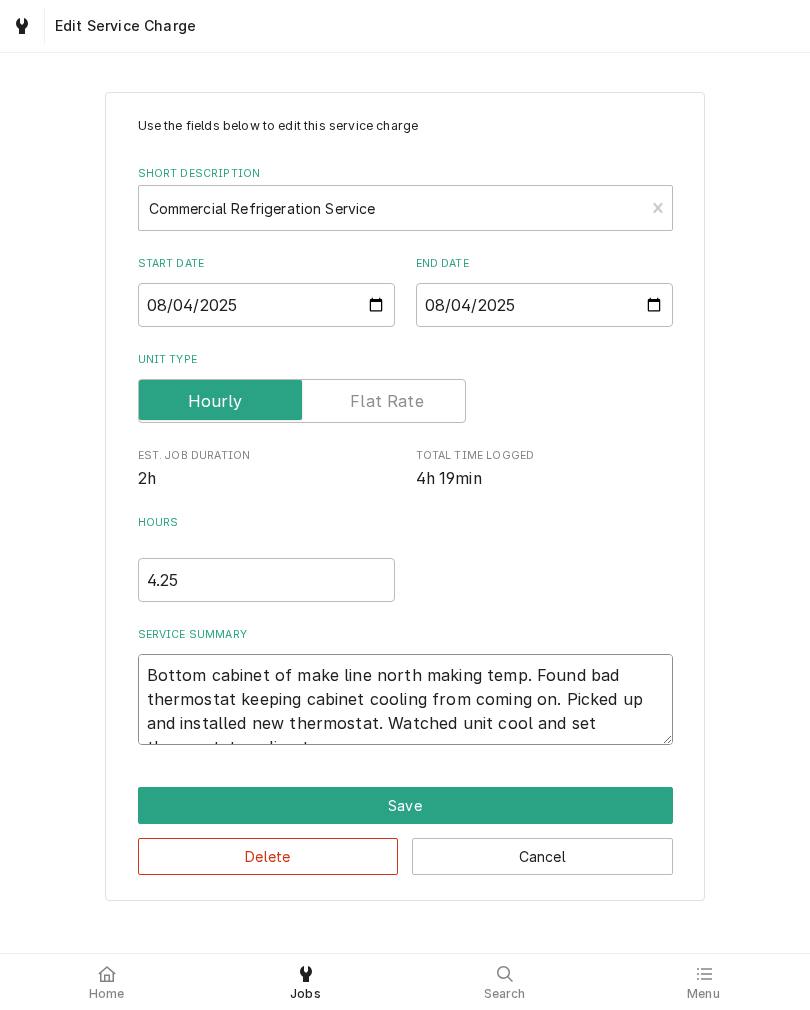 type on "x" 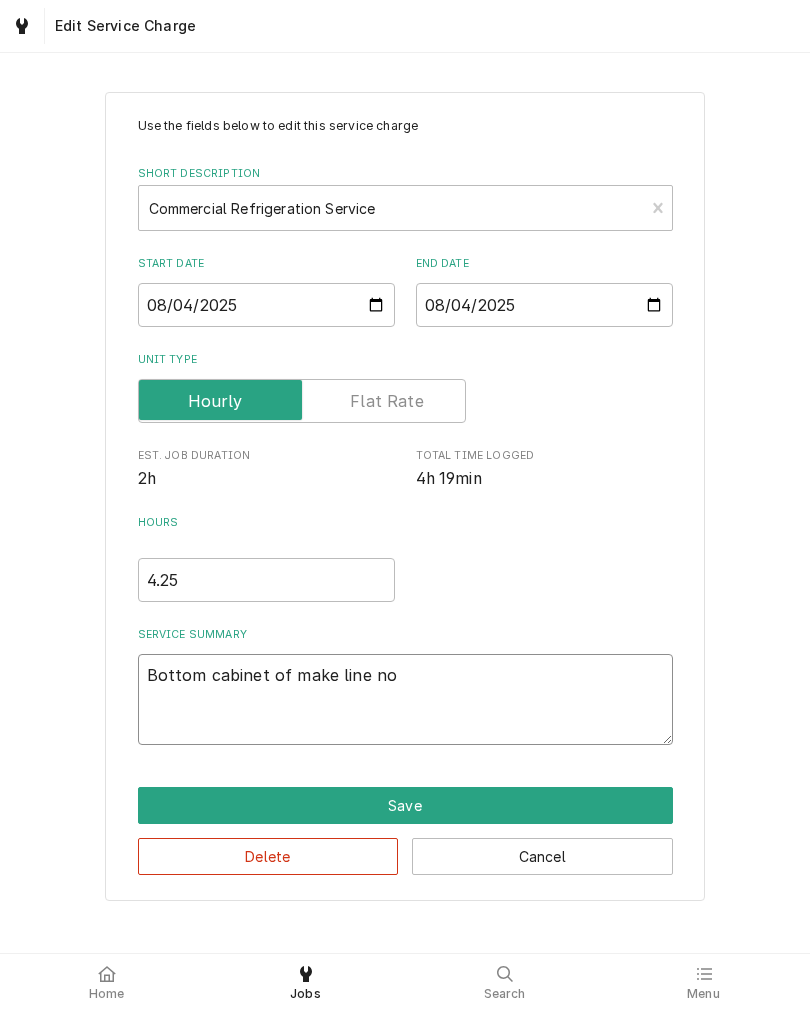 type on "x" 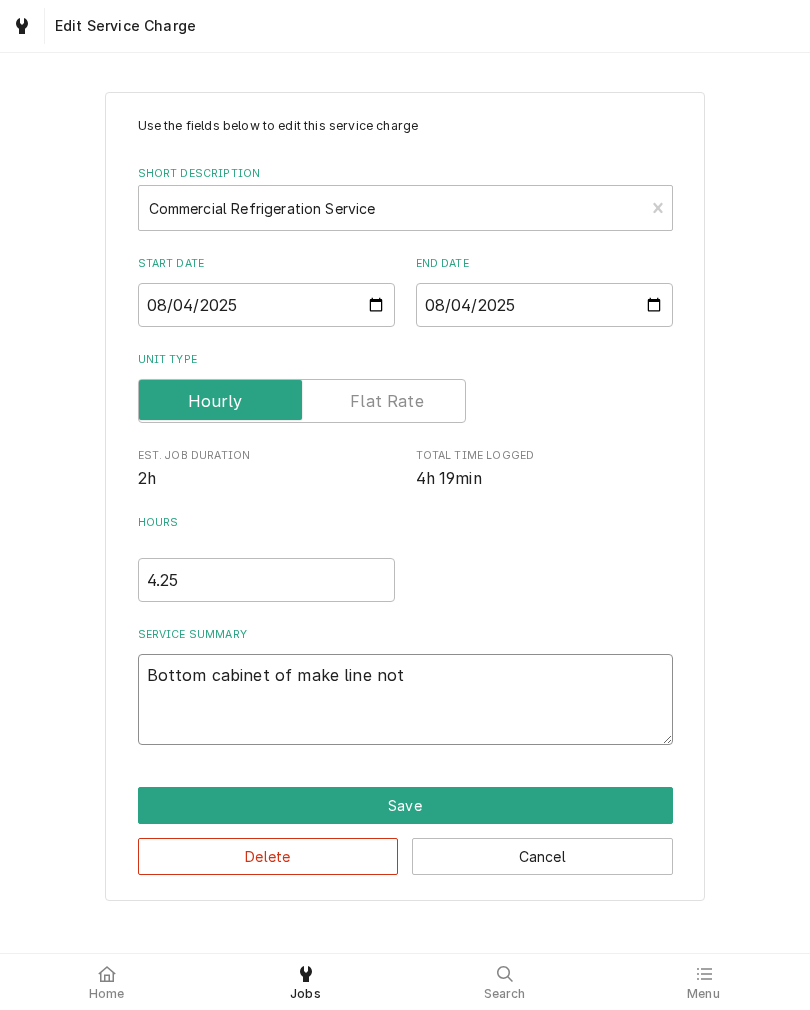 type on "x" 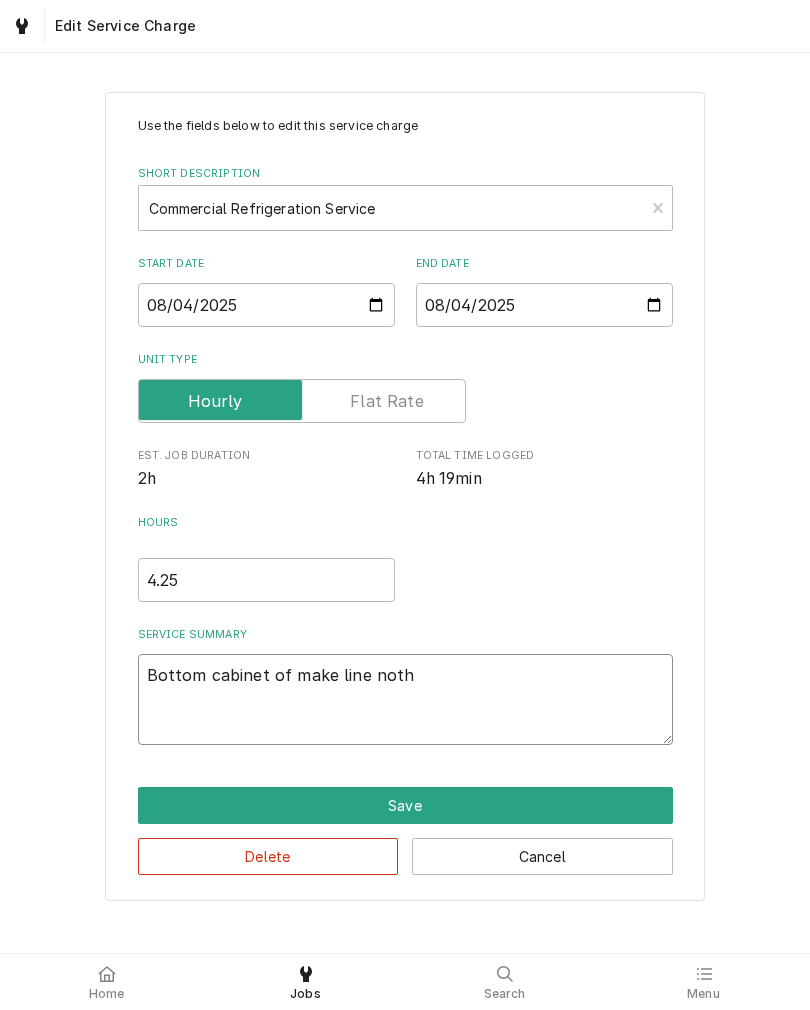 type on "x" 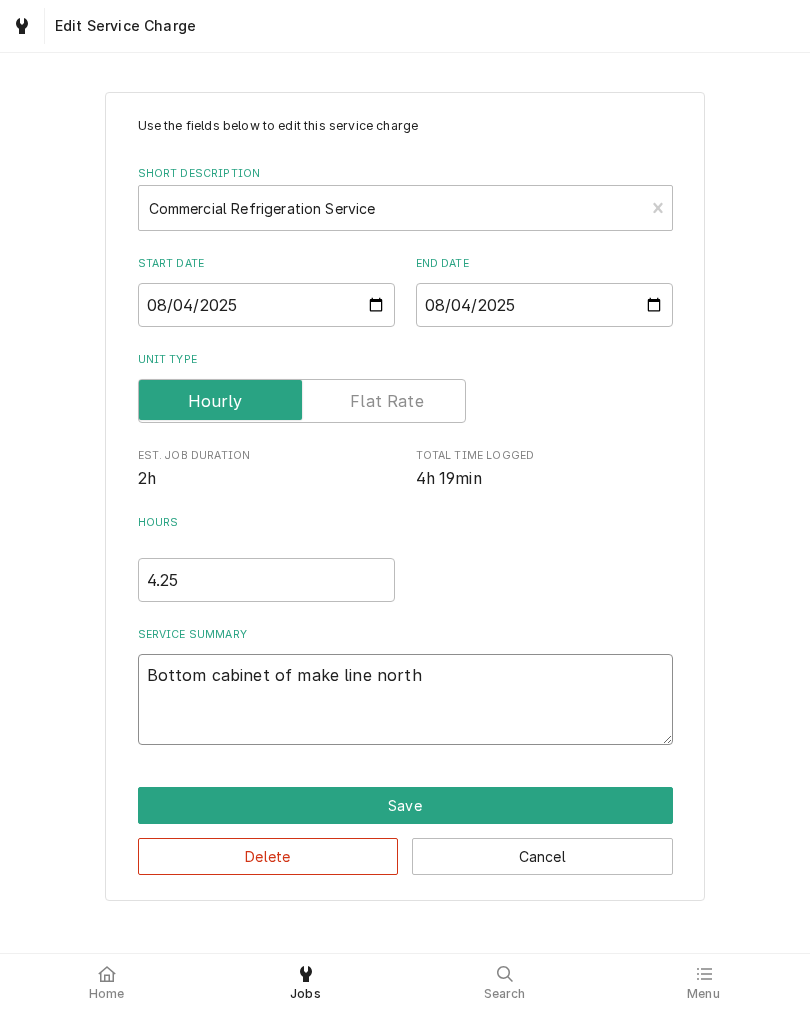 type on "x" 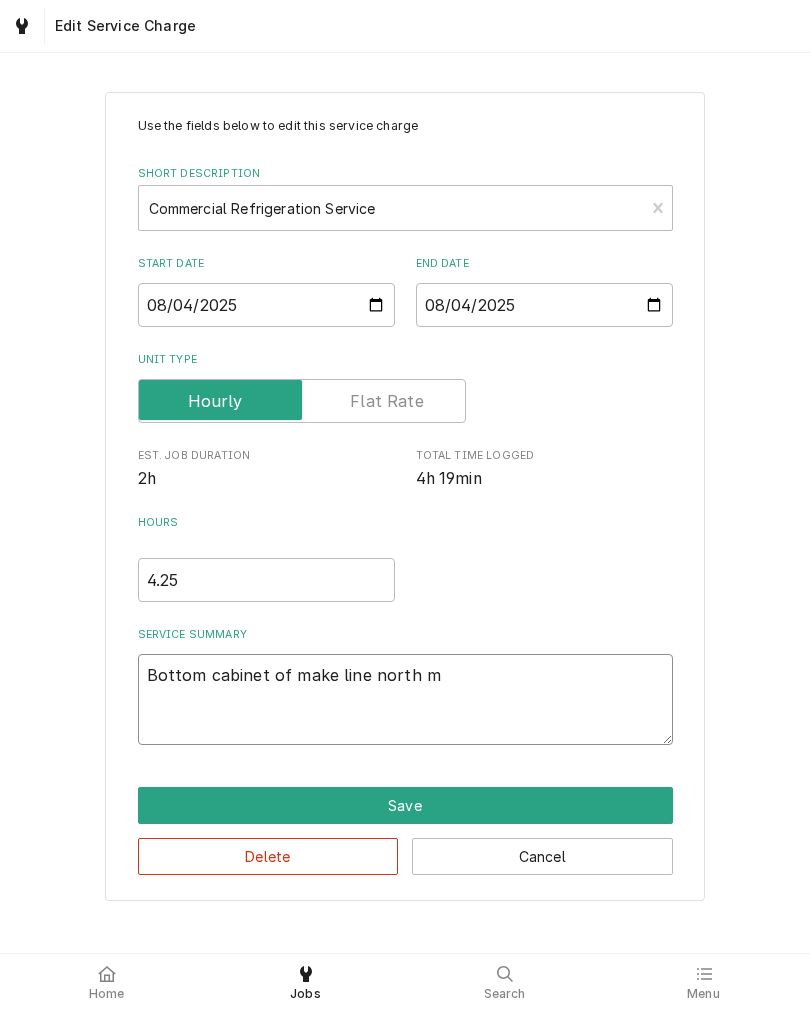 type on "x" 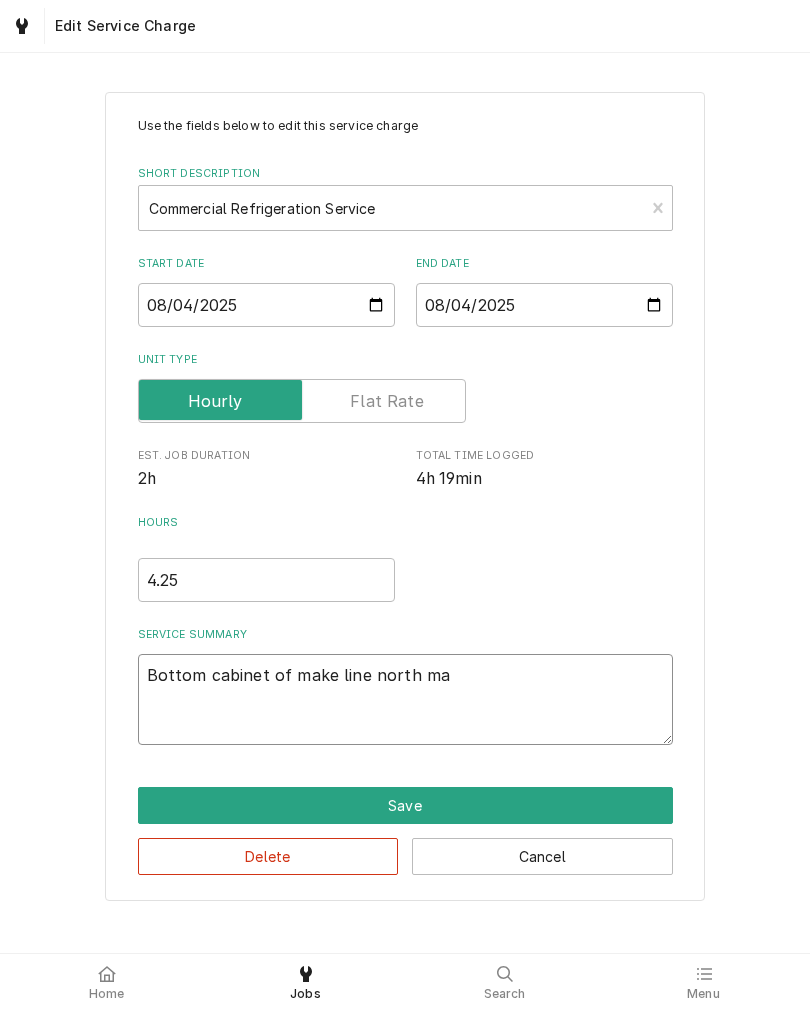 type on "x" 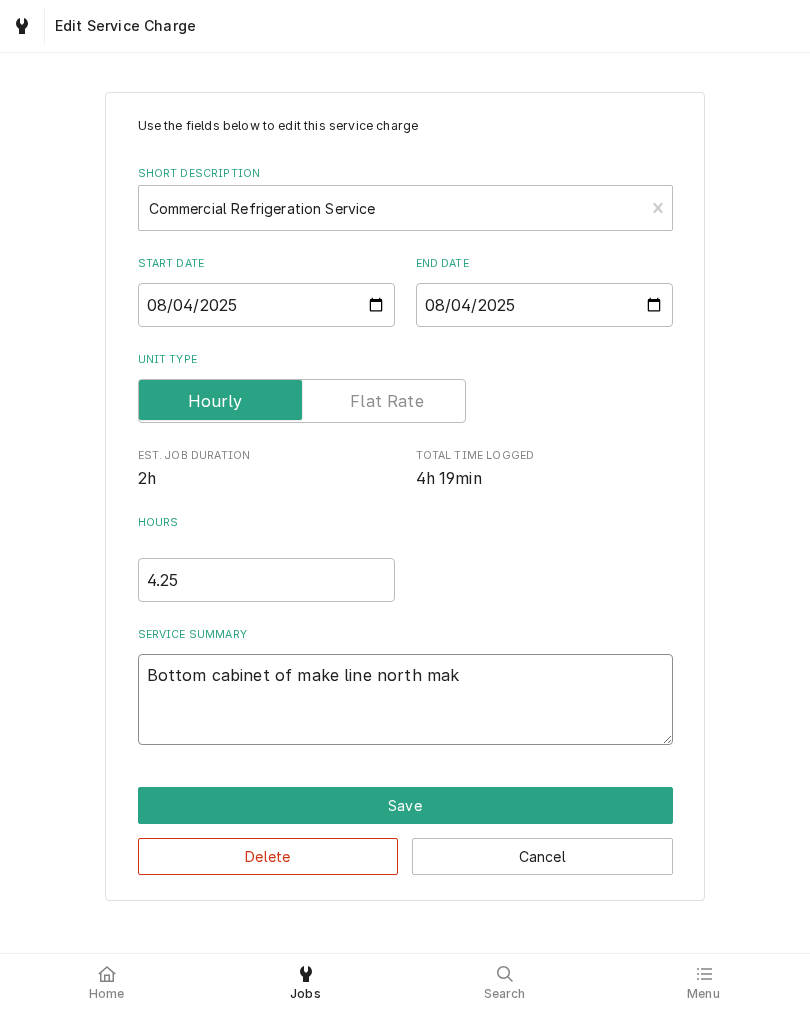 type on "x" 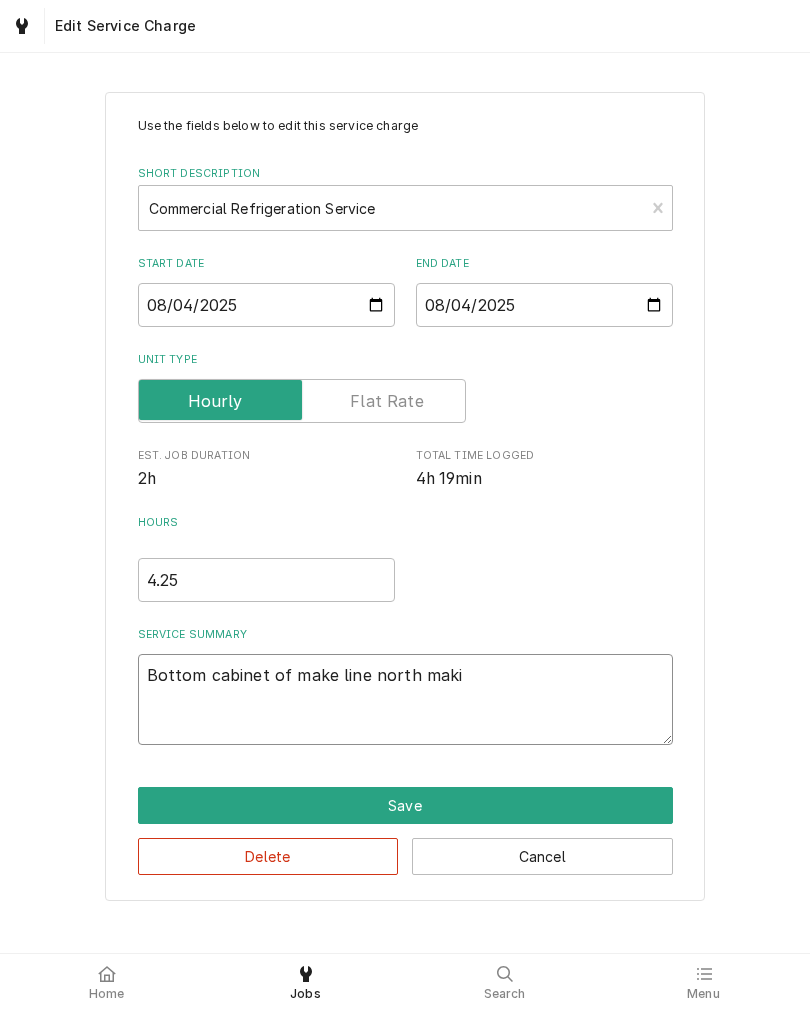 type on "x" 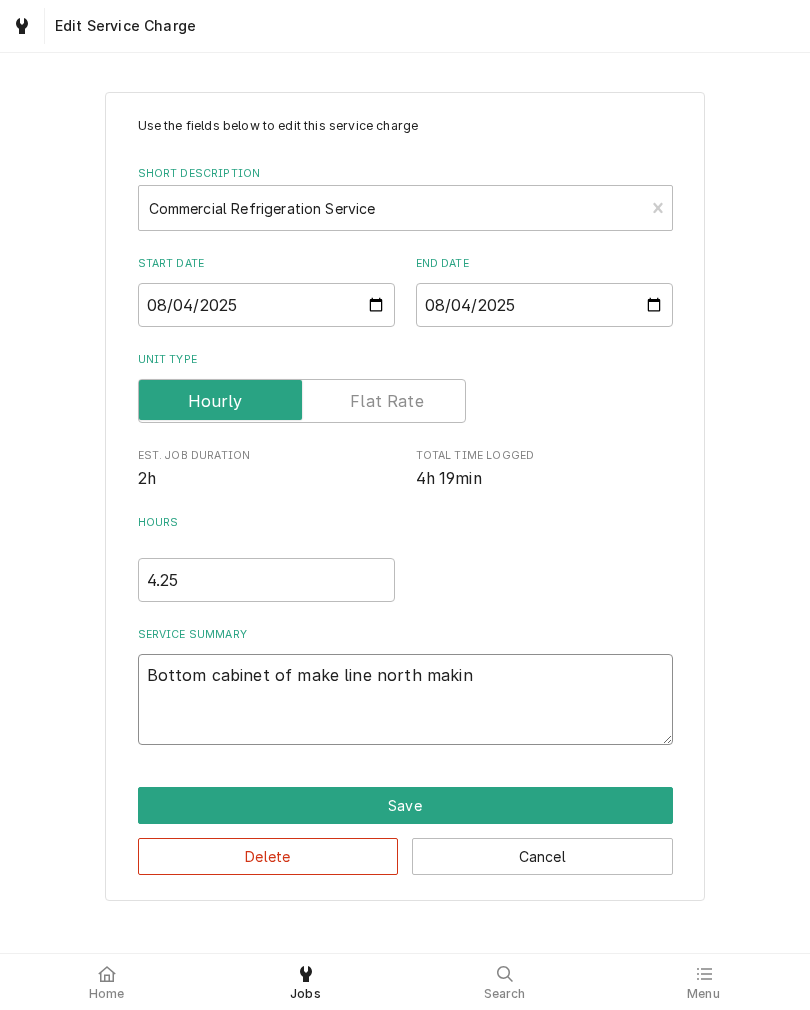 type on "x" 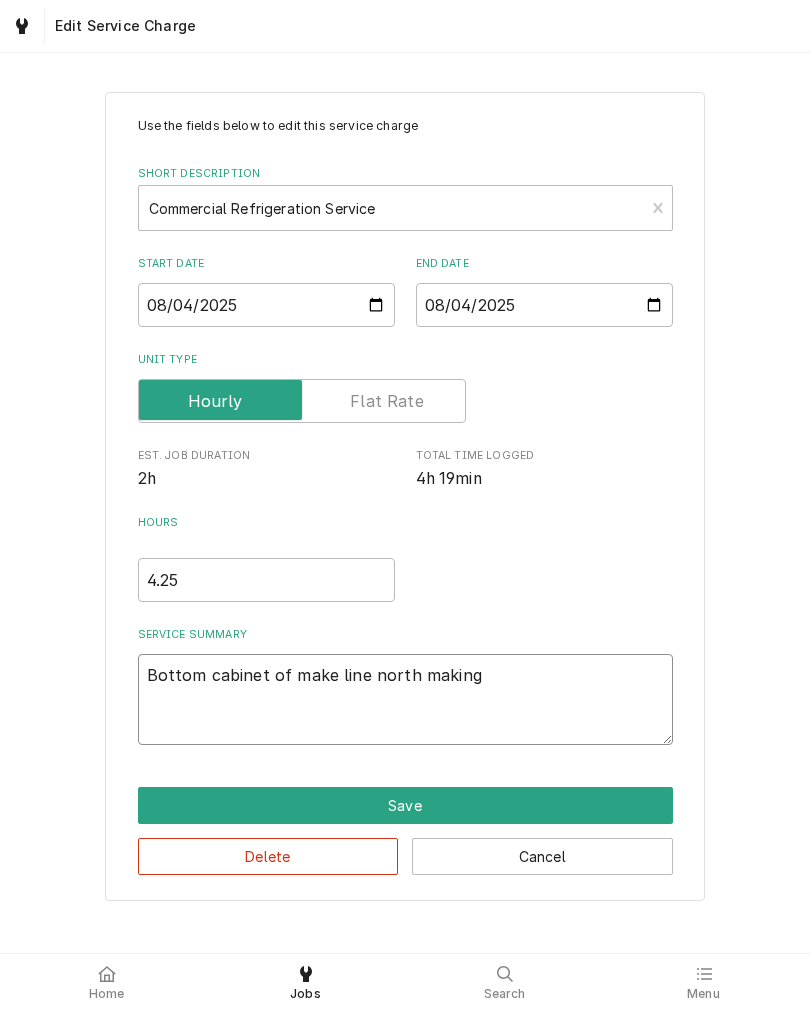 type on "x" 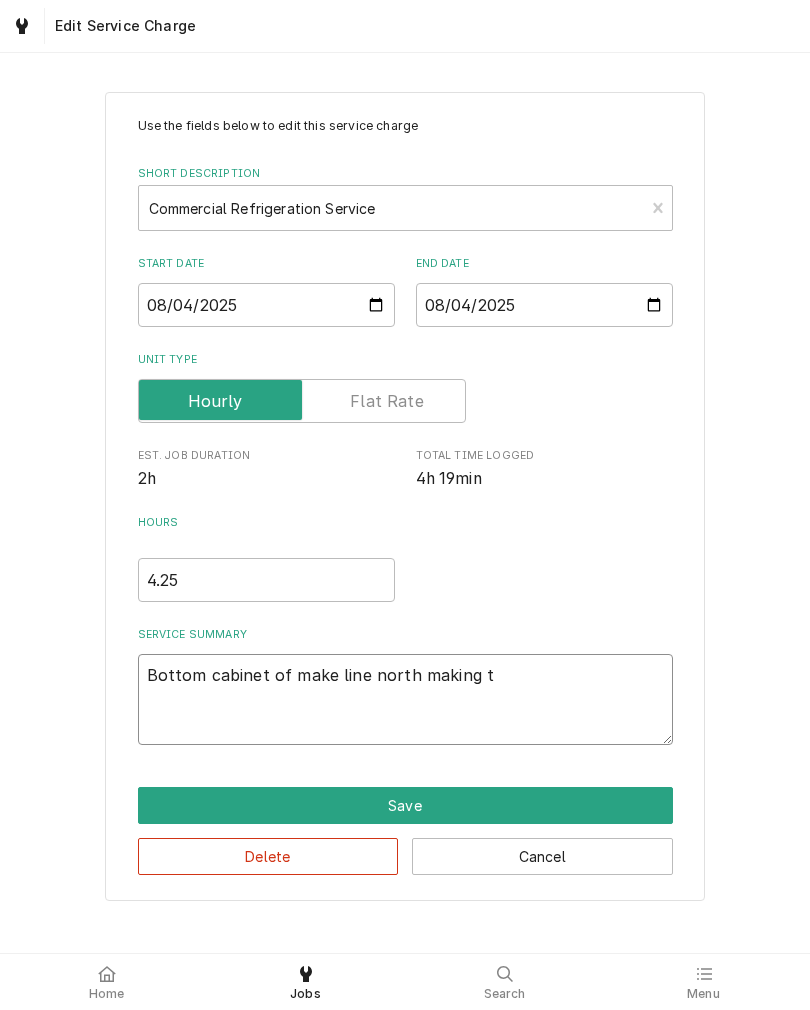 type on "x" 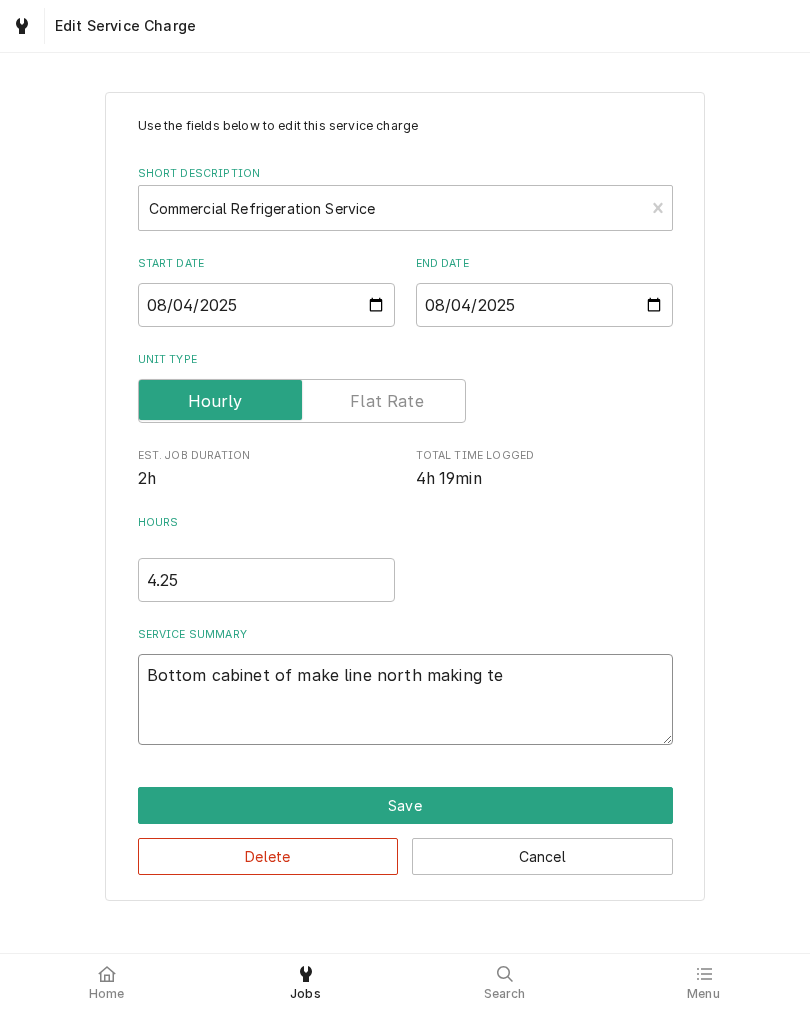 type on "x" 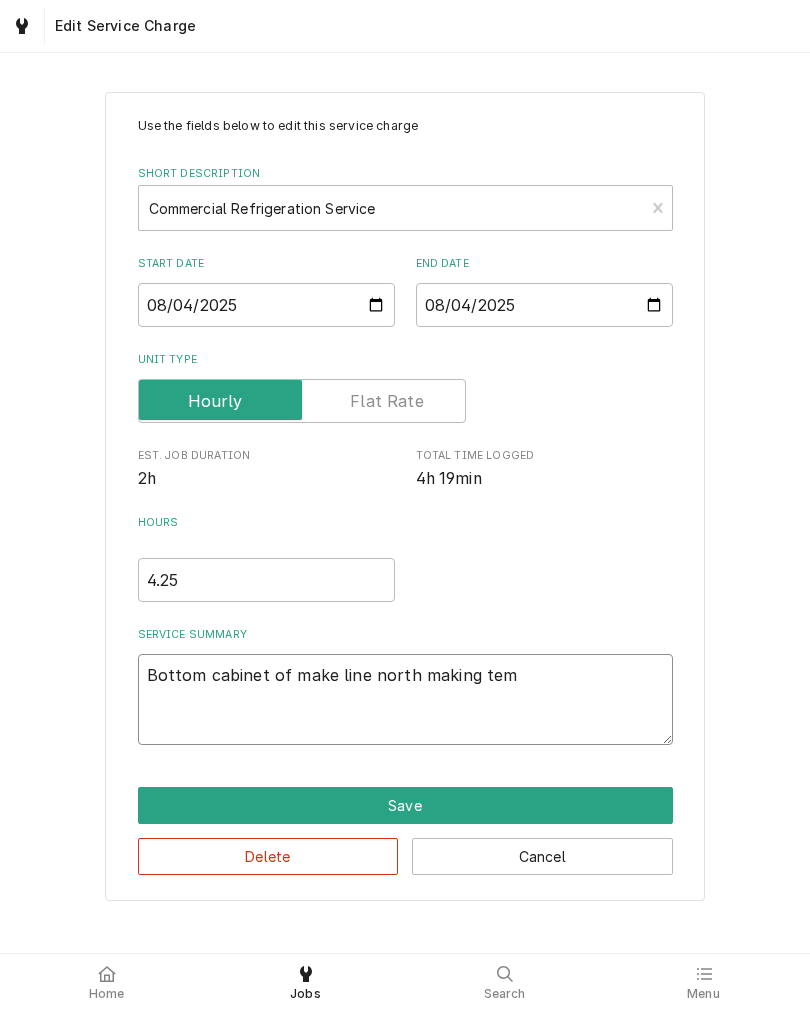 type on "x" 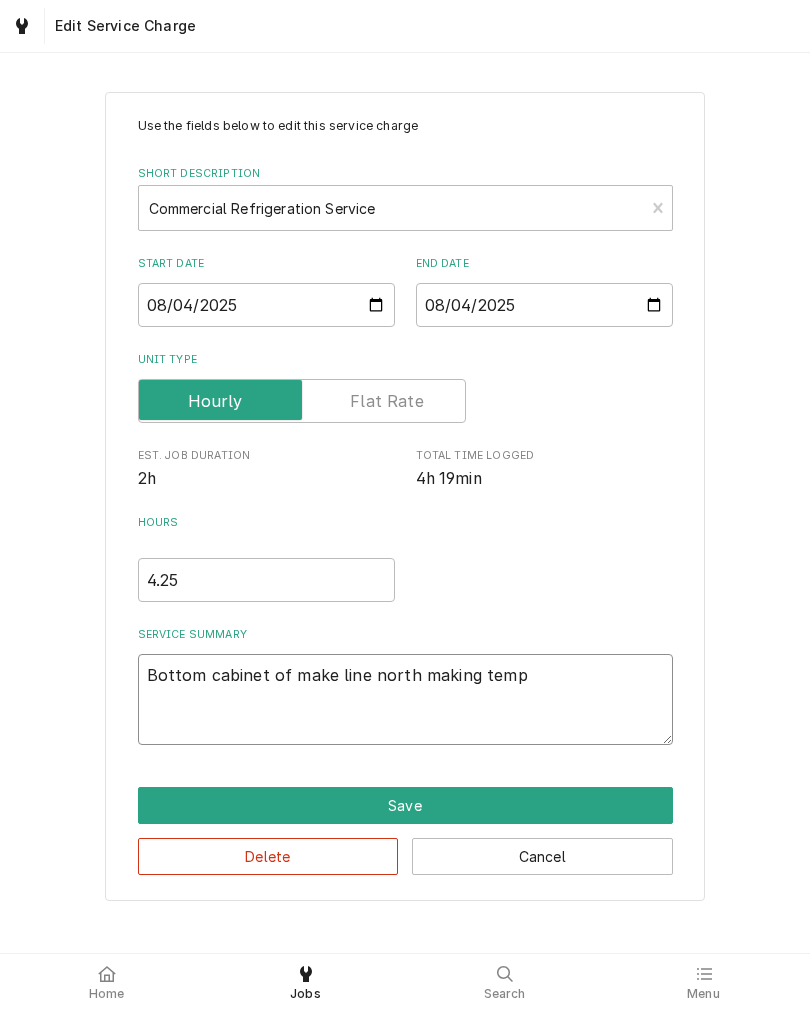 type on "x" 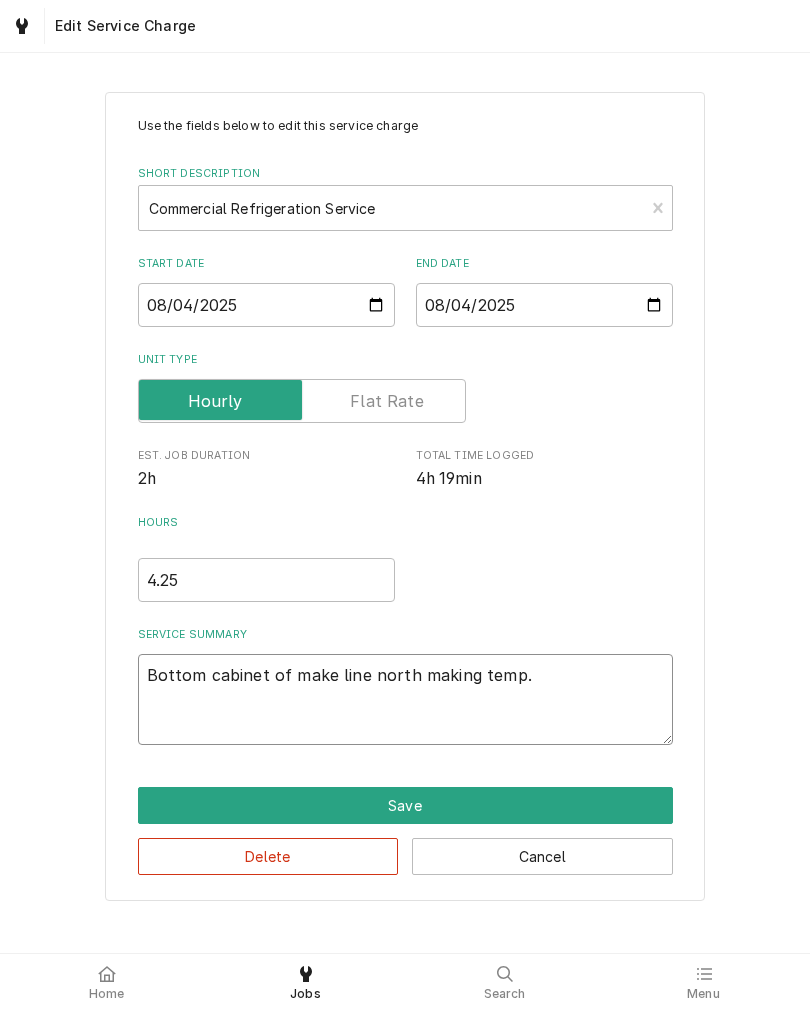 type on "x" 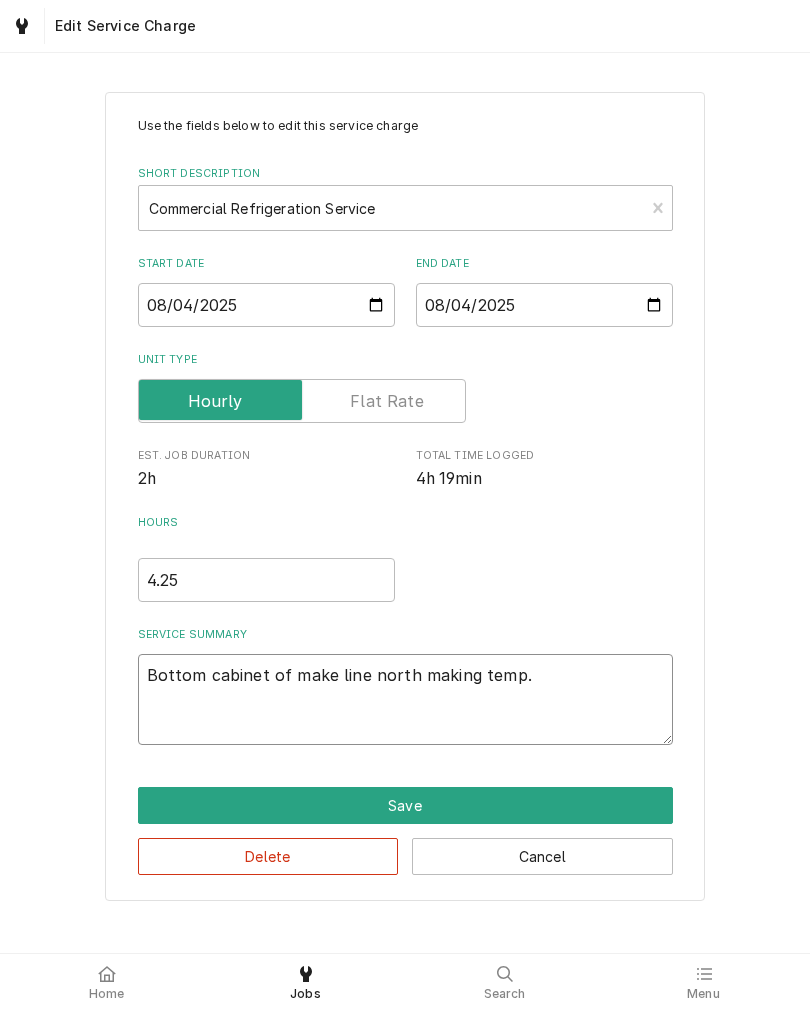 type on "x" 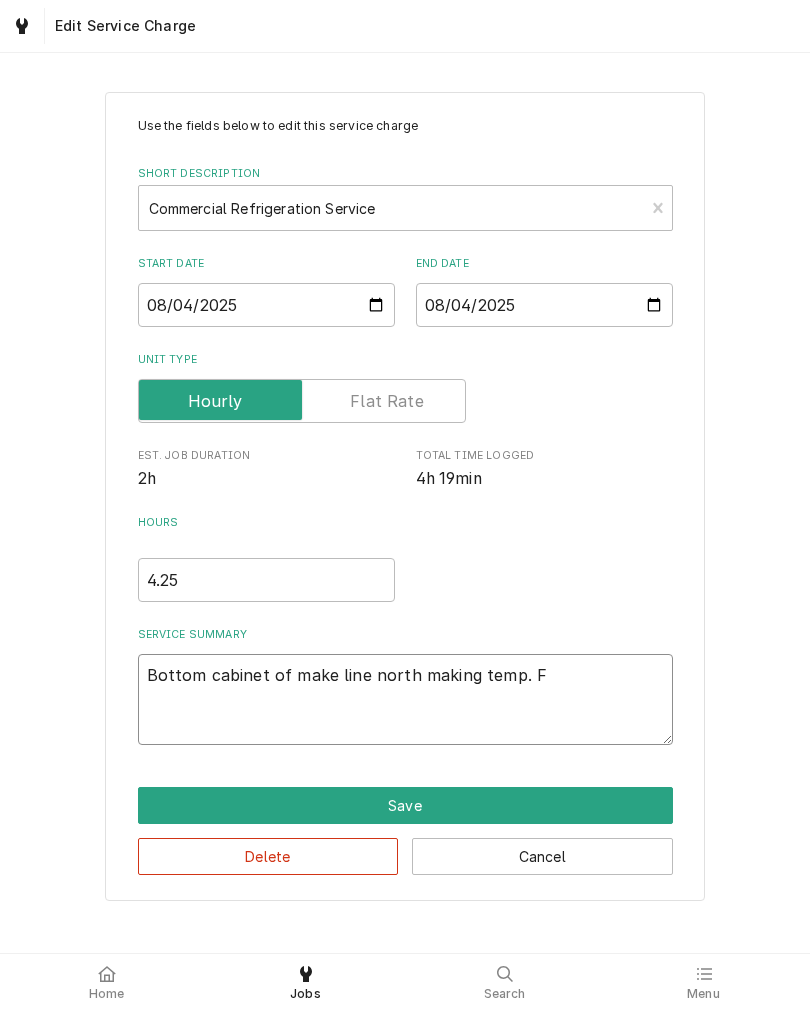 type on "x" 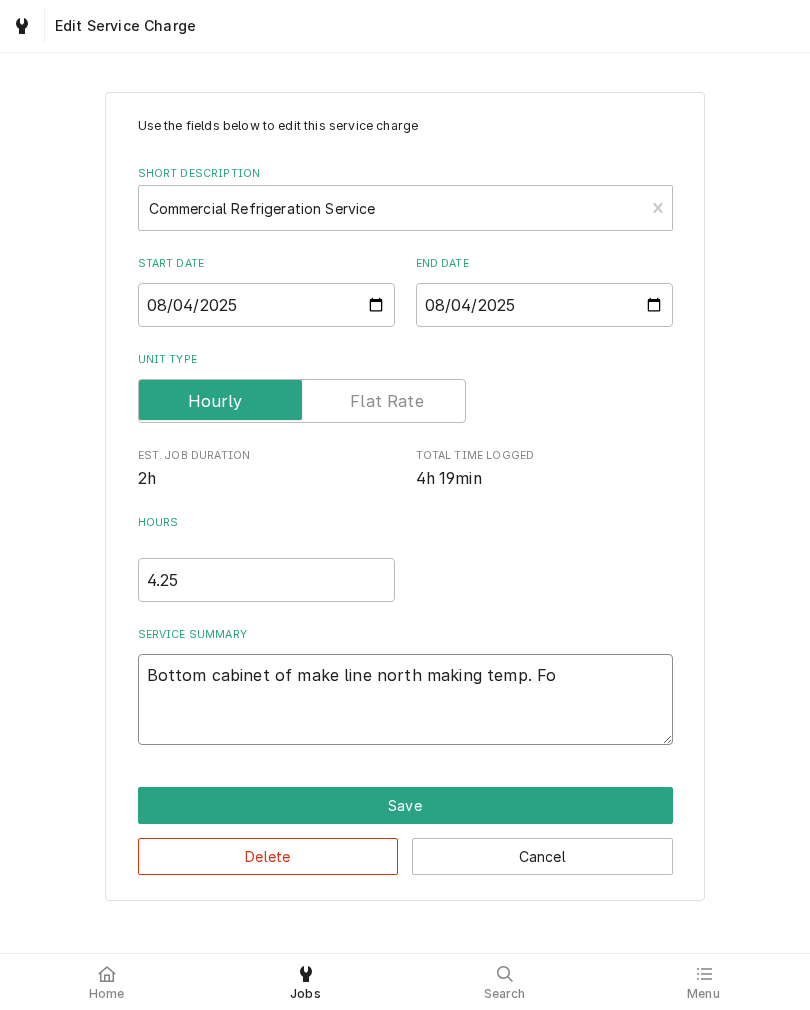 type on "x" 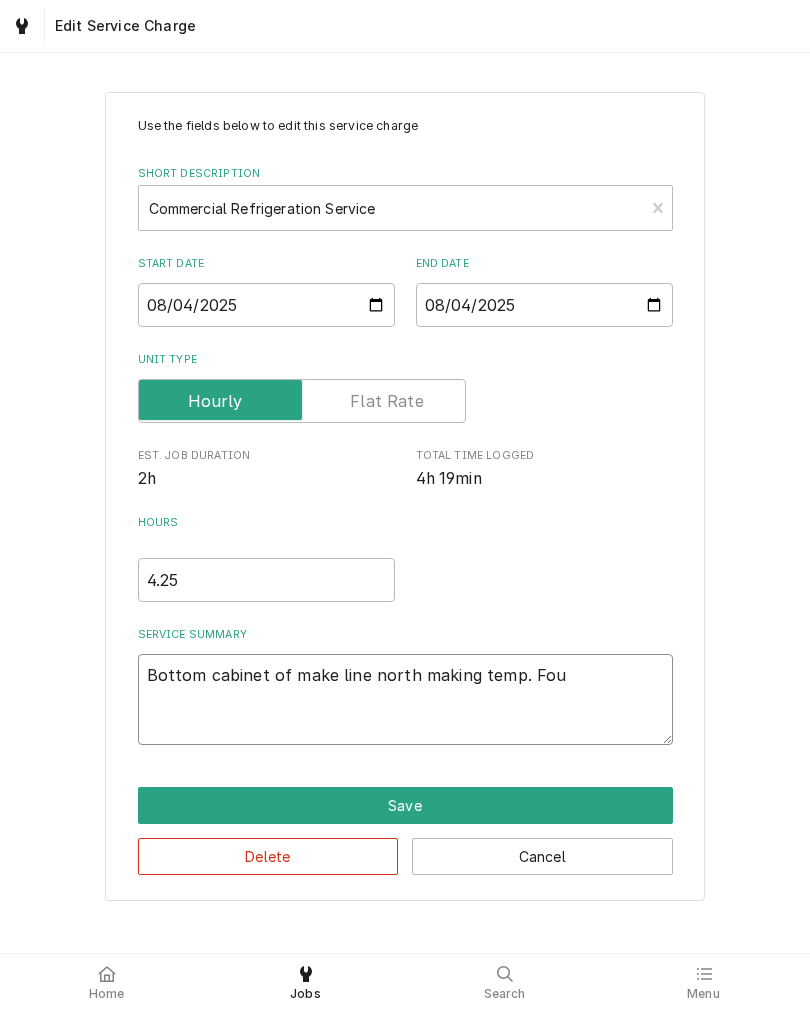 type on "x" 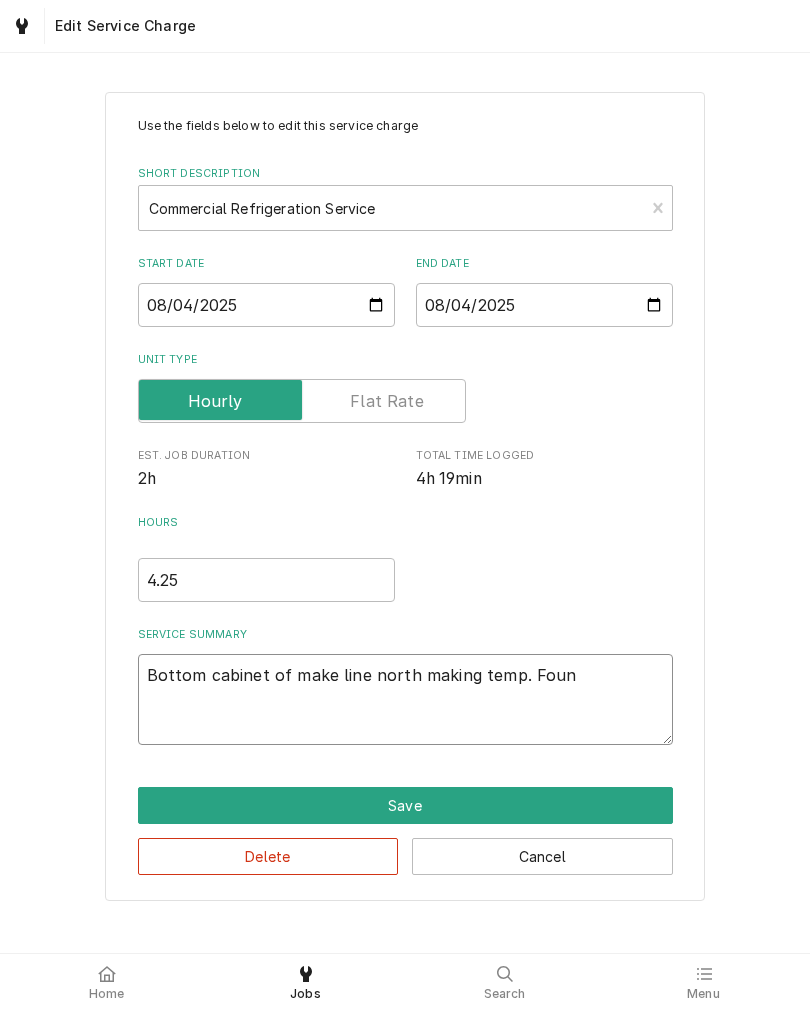 type on "x" 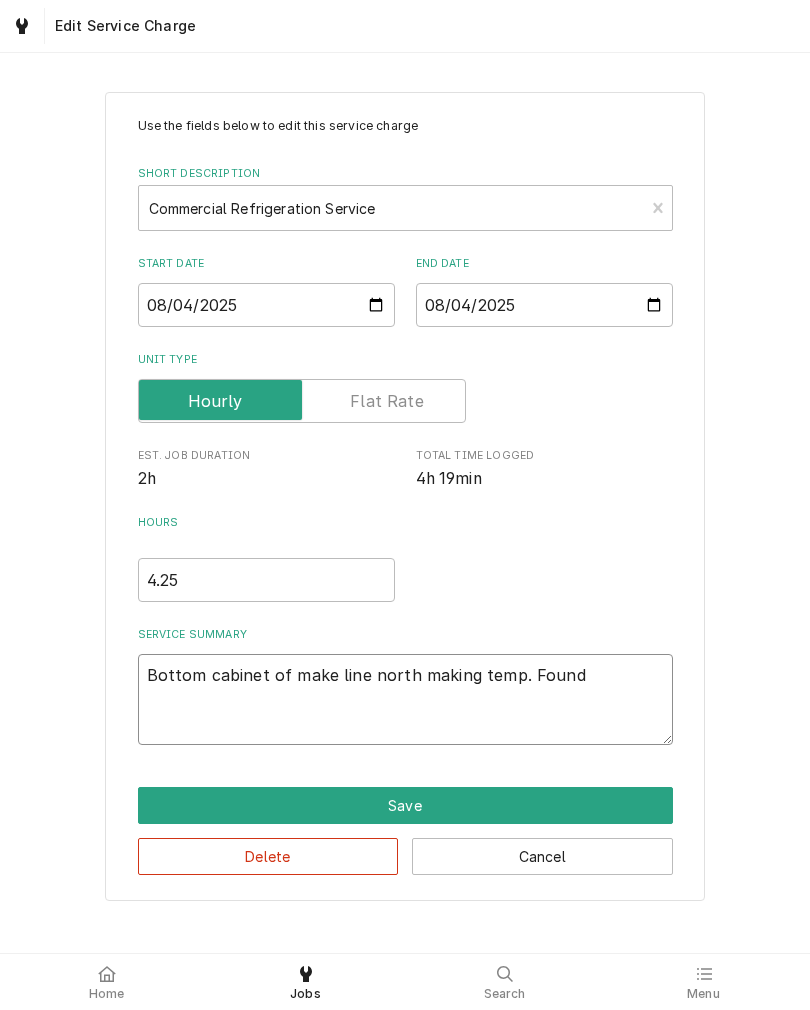 type on "x" 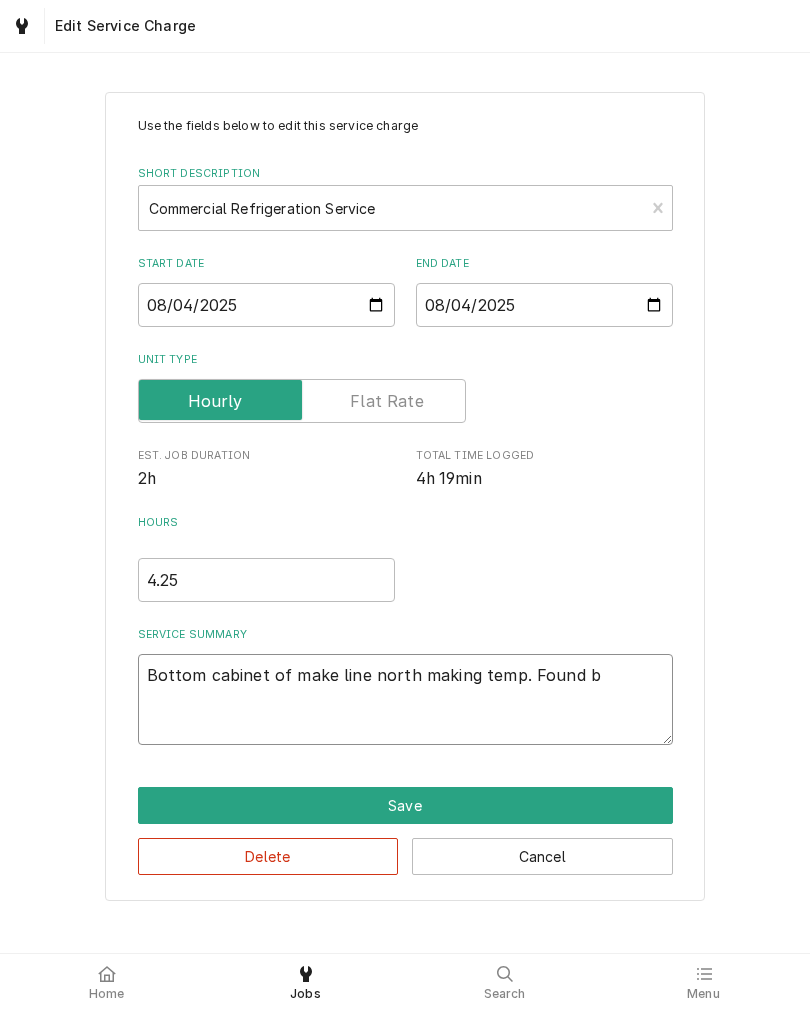type on "x" 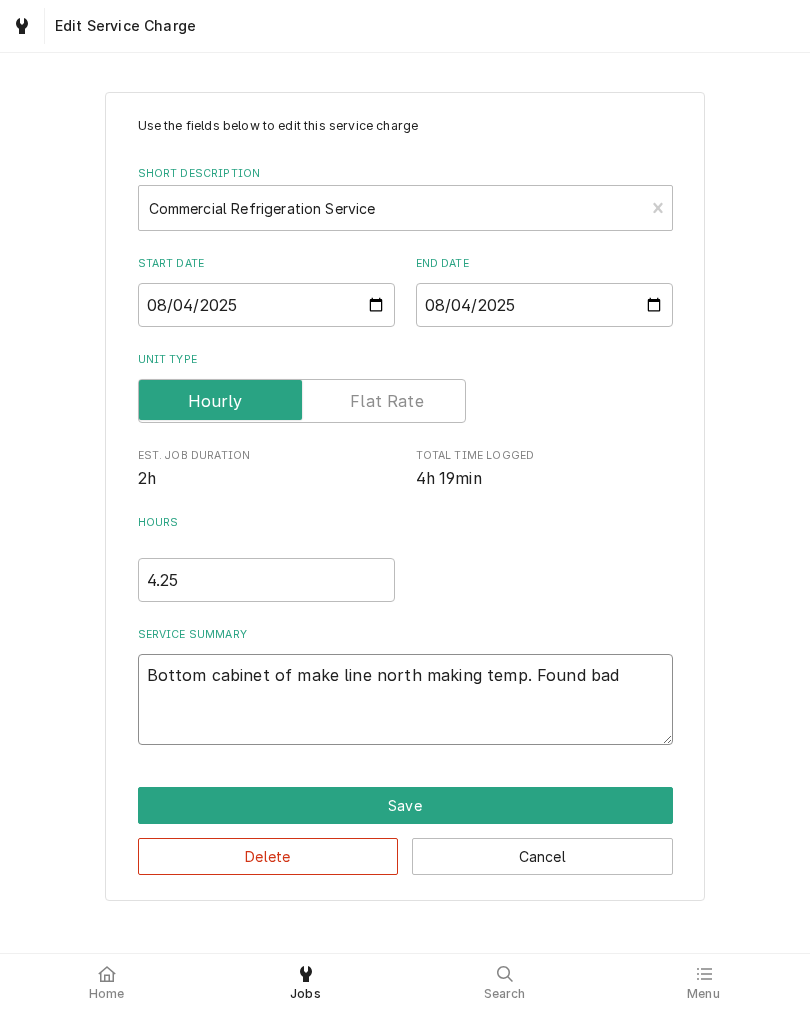 type on "x" 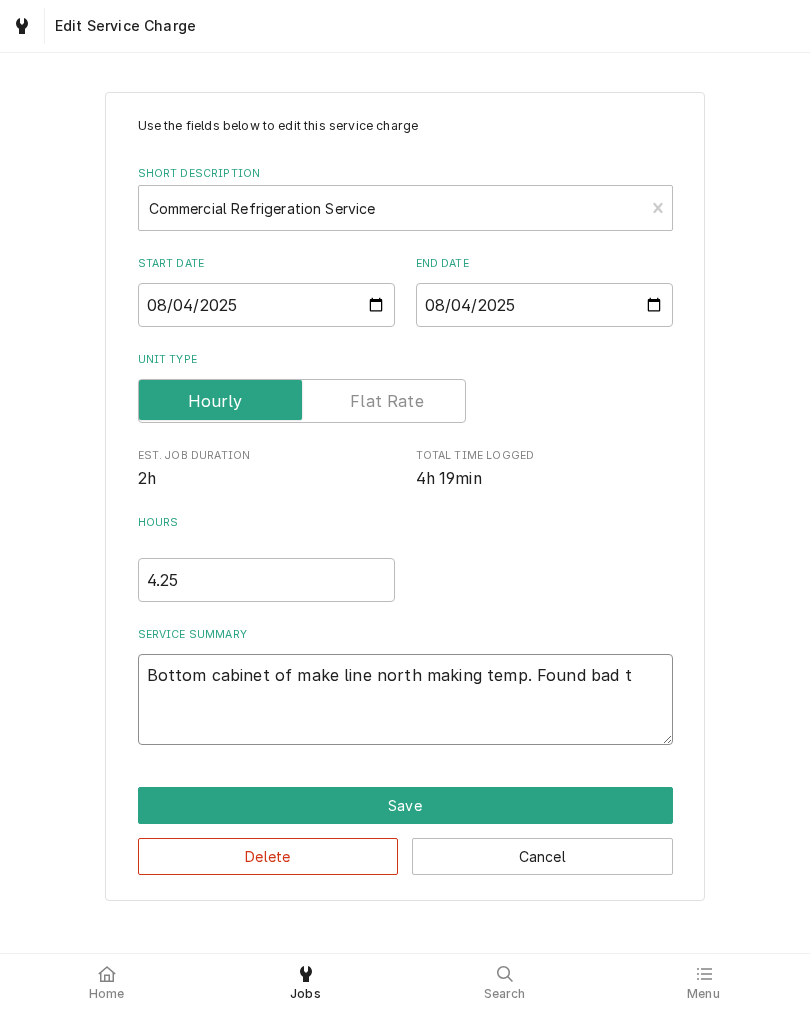 type on "x" 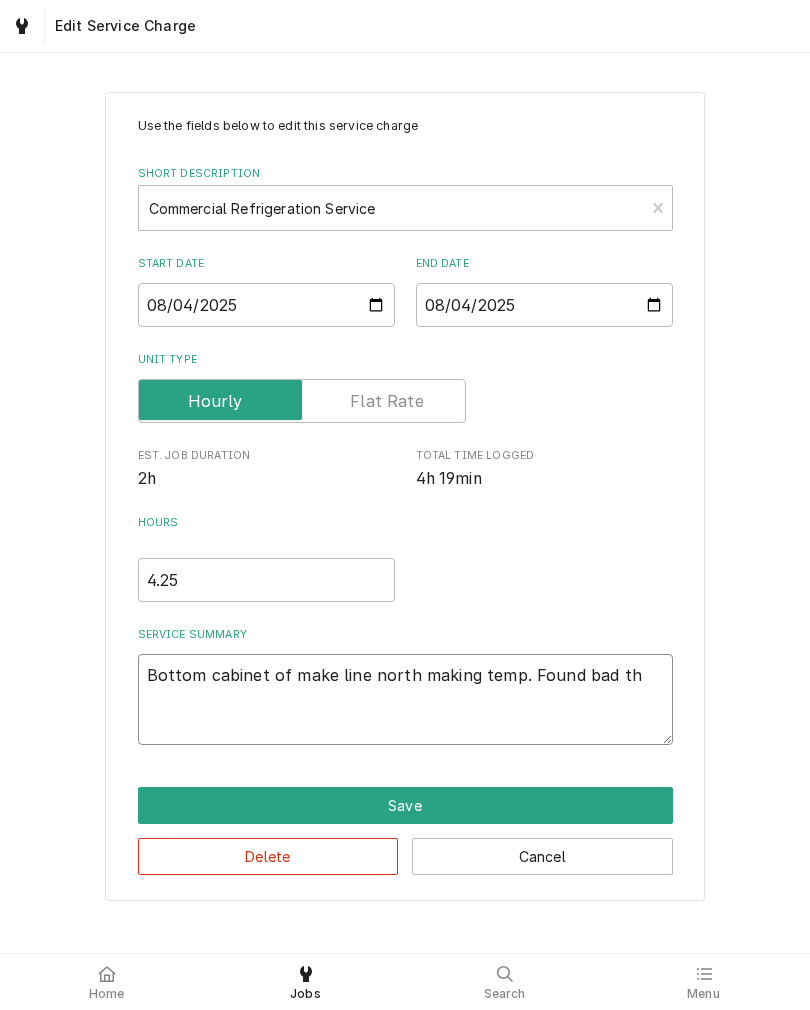 type on "x" 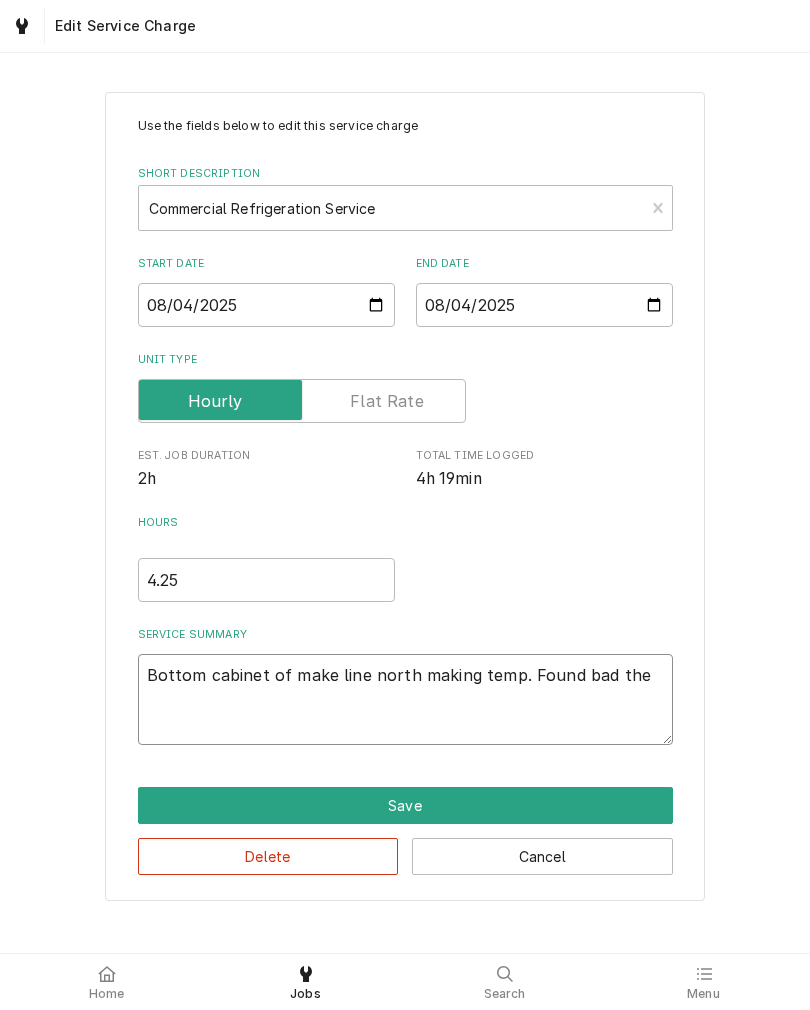 type on "Bottom cabinet of make line north making temp. Found bad ther" 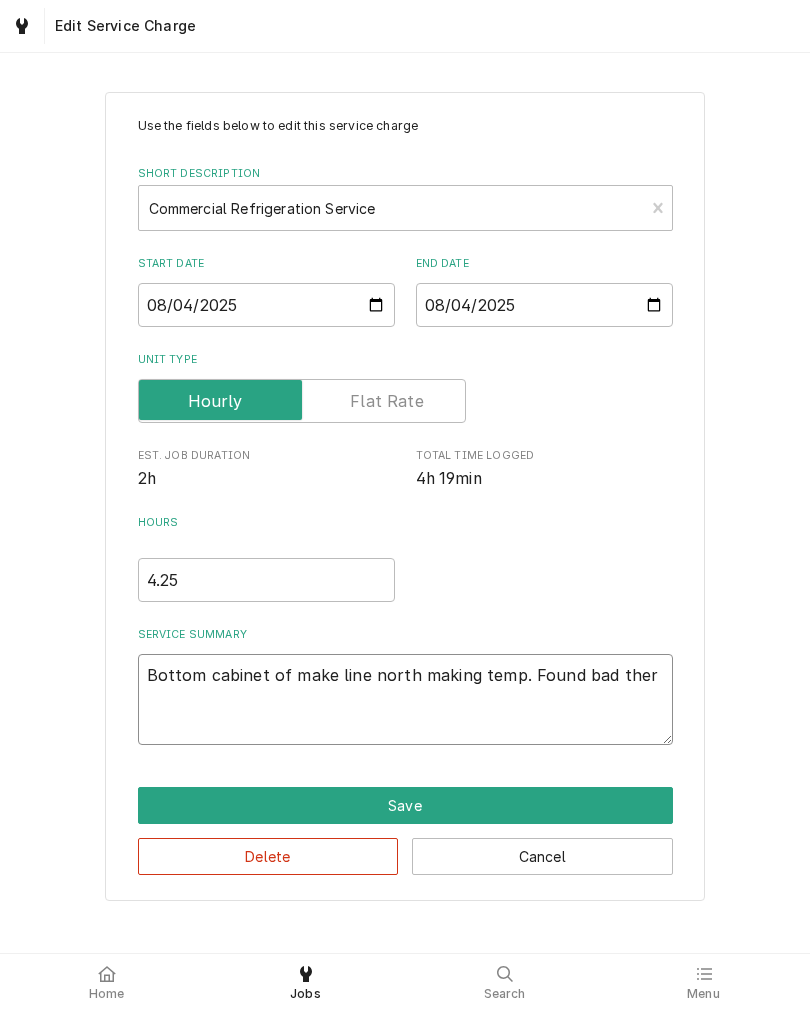 type on "x" 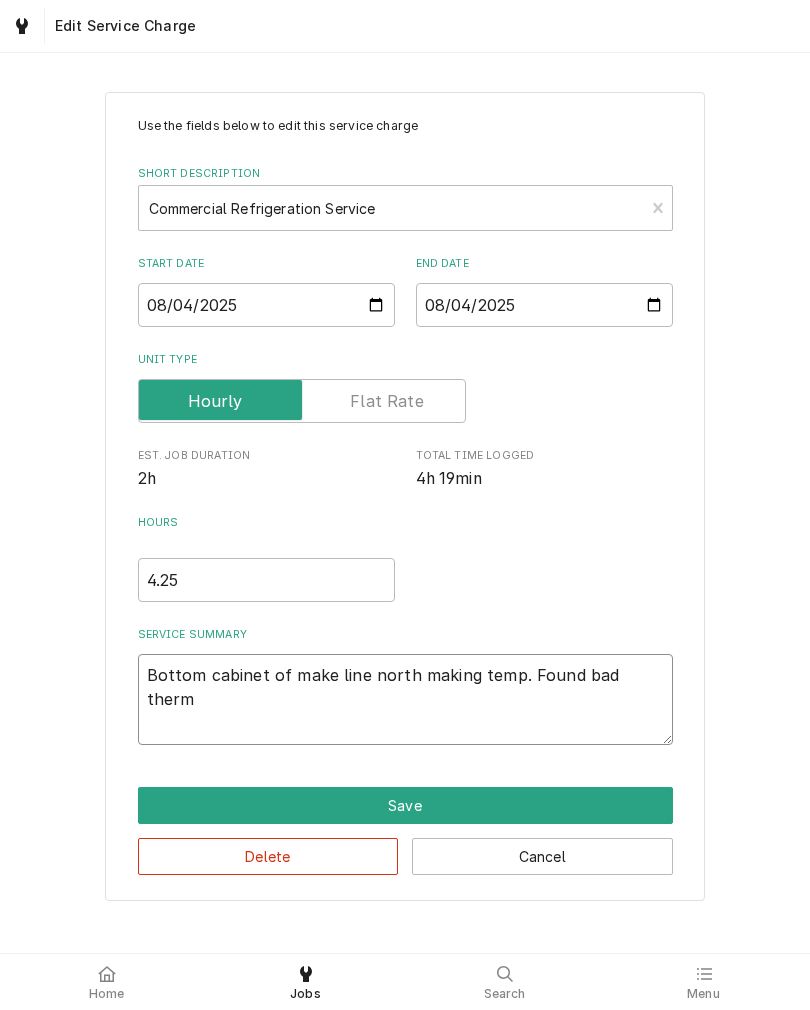 type on "x" 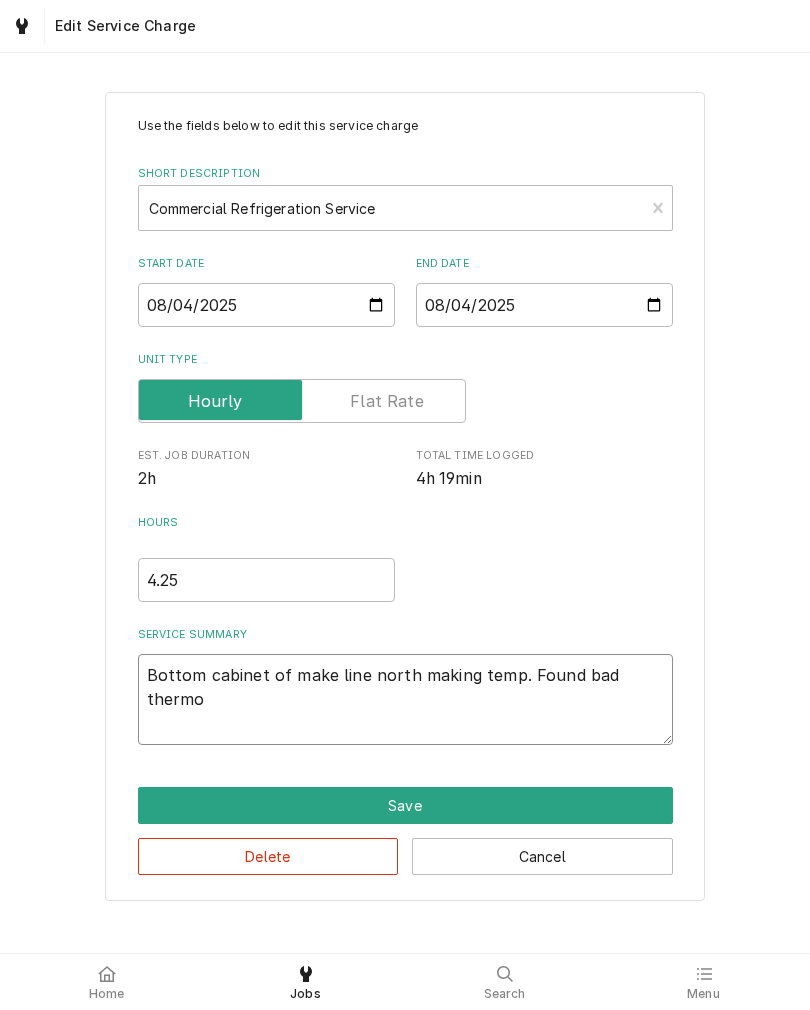 type on "x" 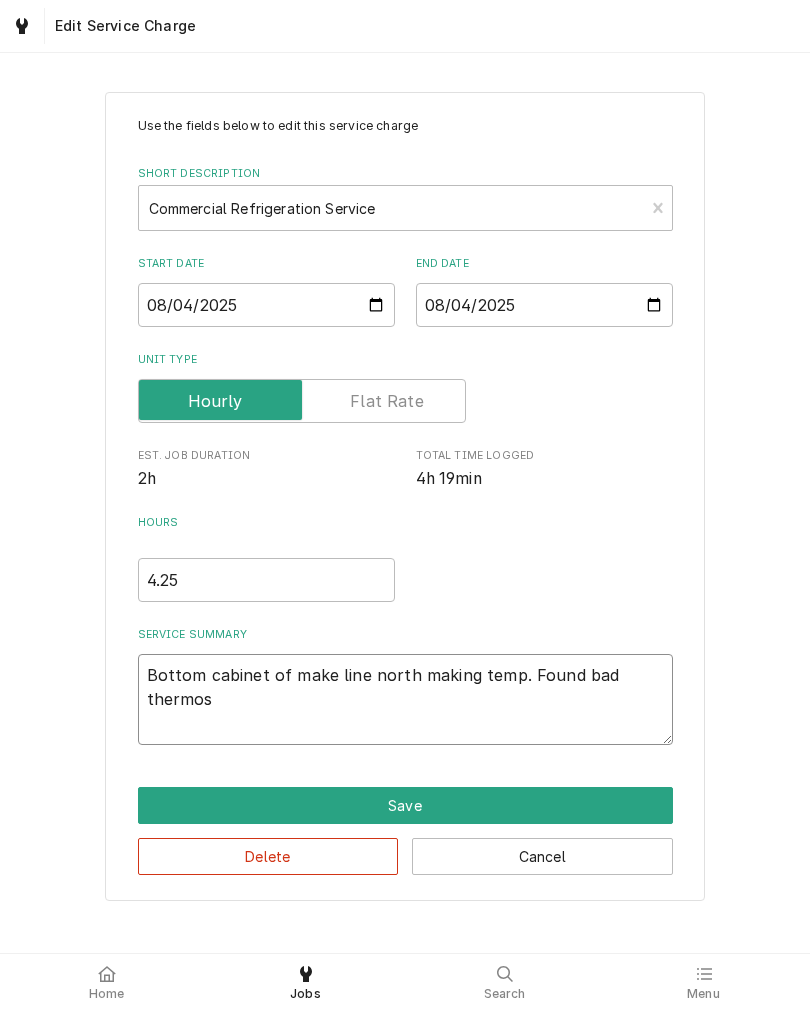 type on "x" 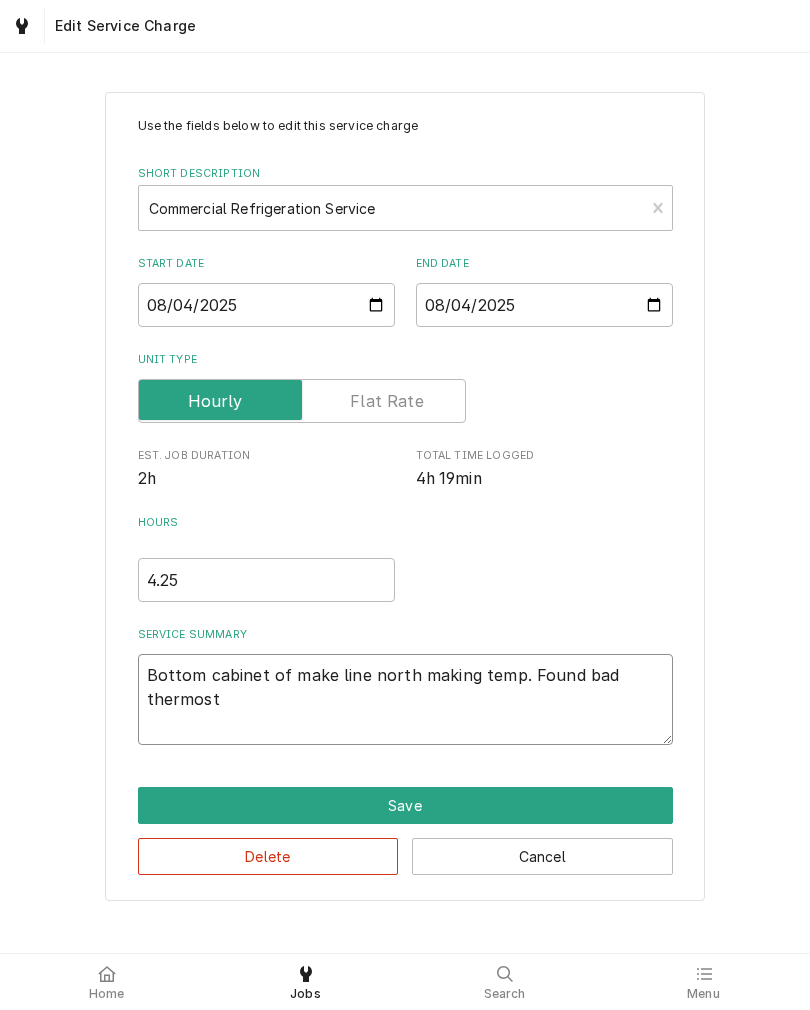 type on "x" 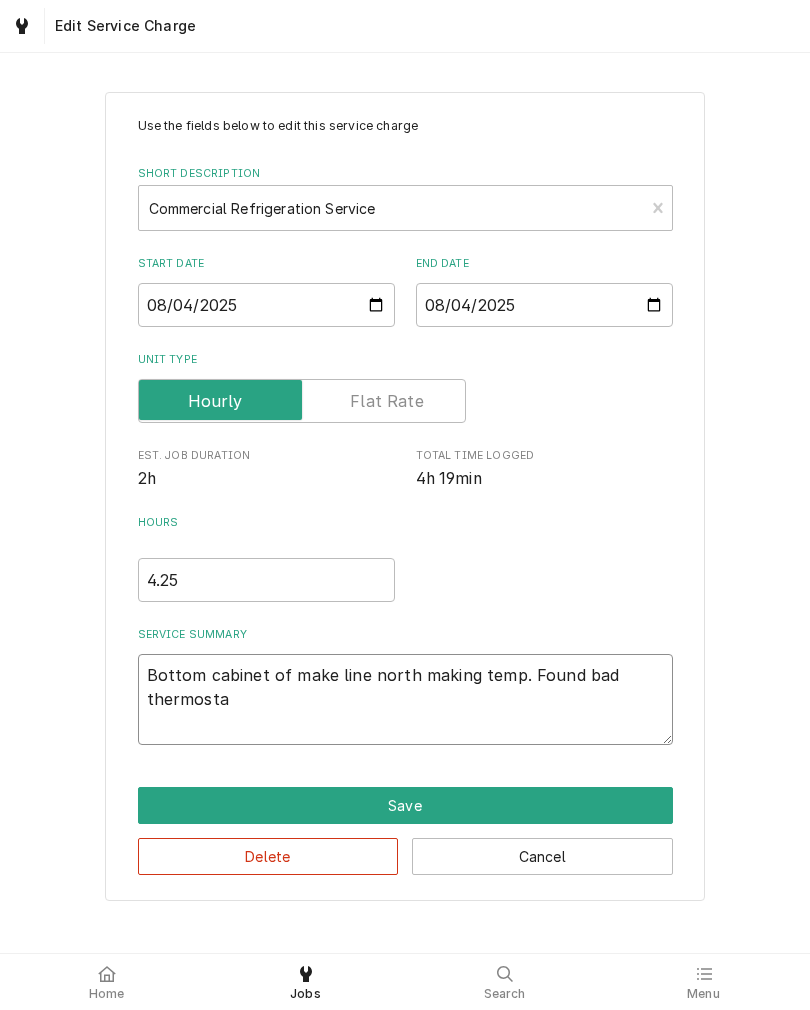 type on "x" 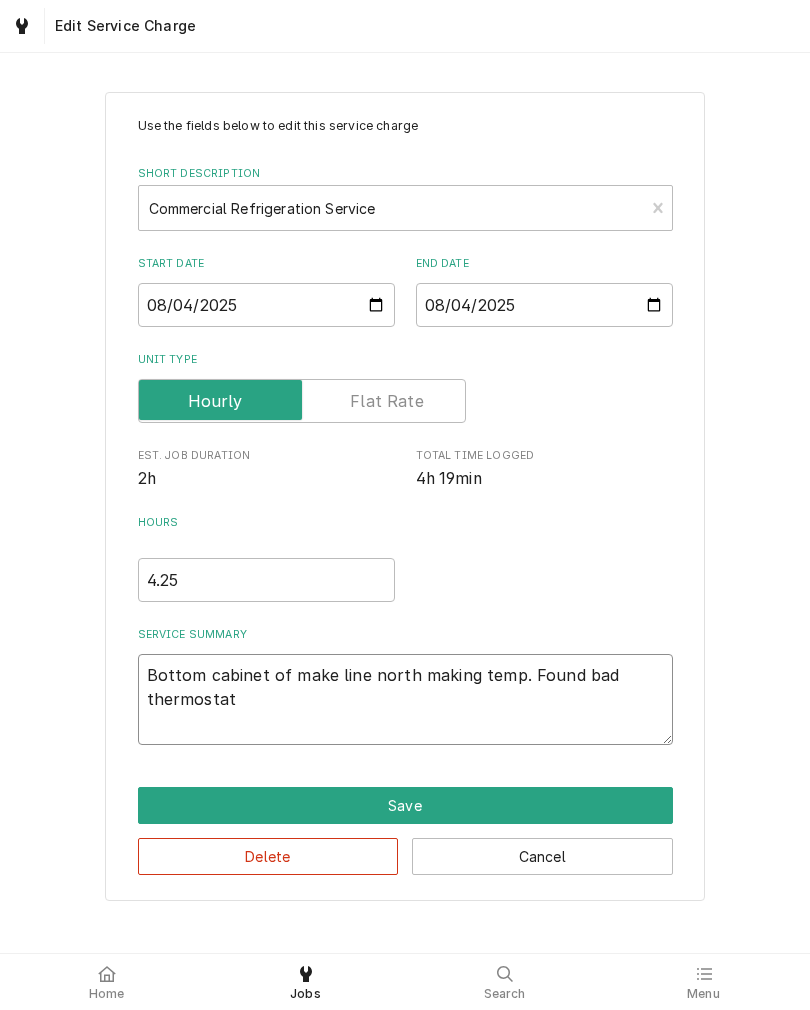 type on "x" 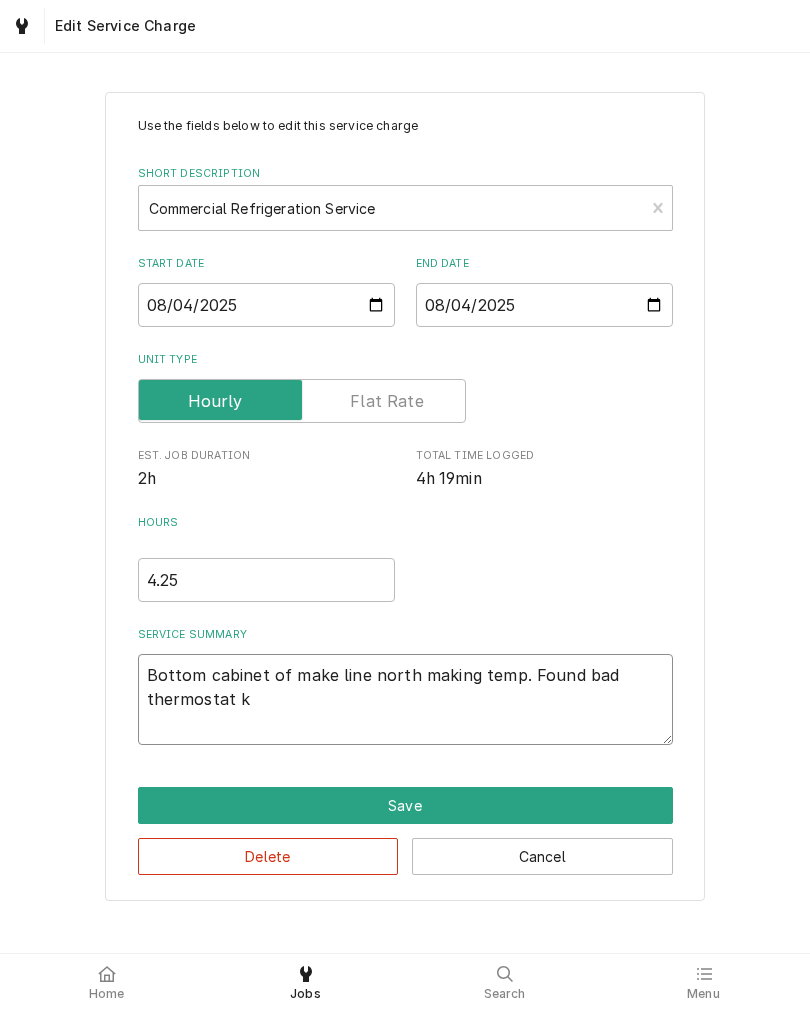 type on "x" 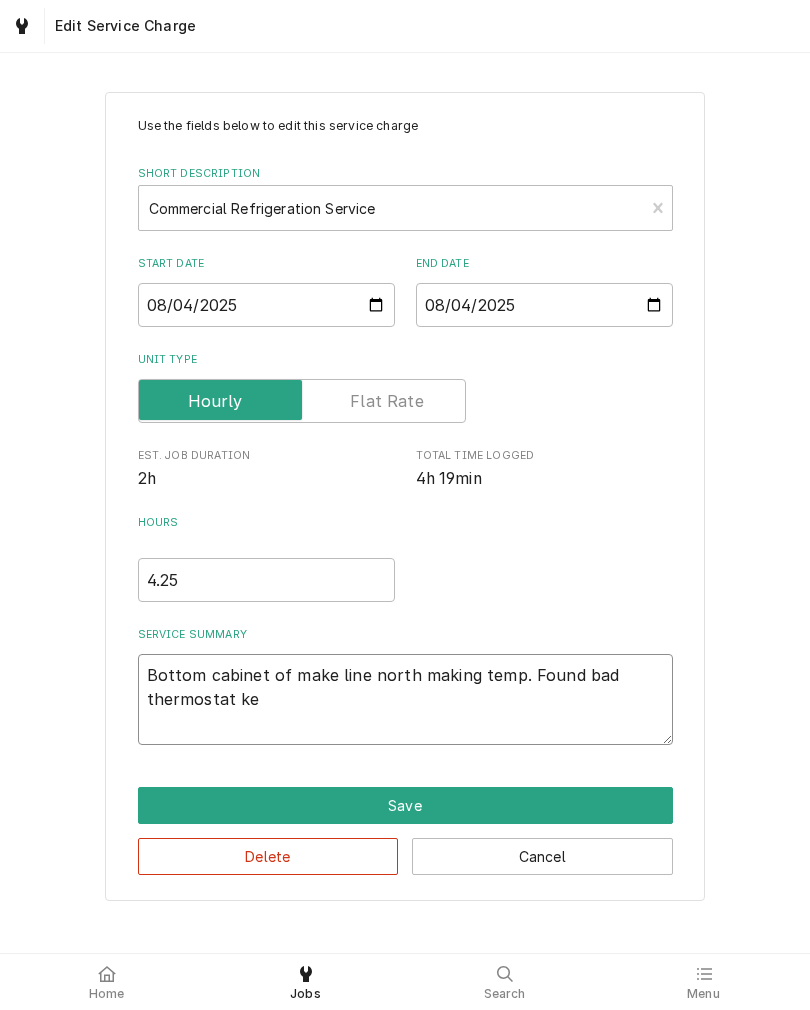 type on "x" 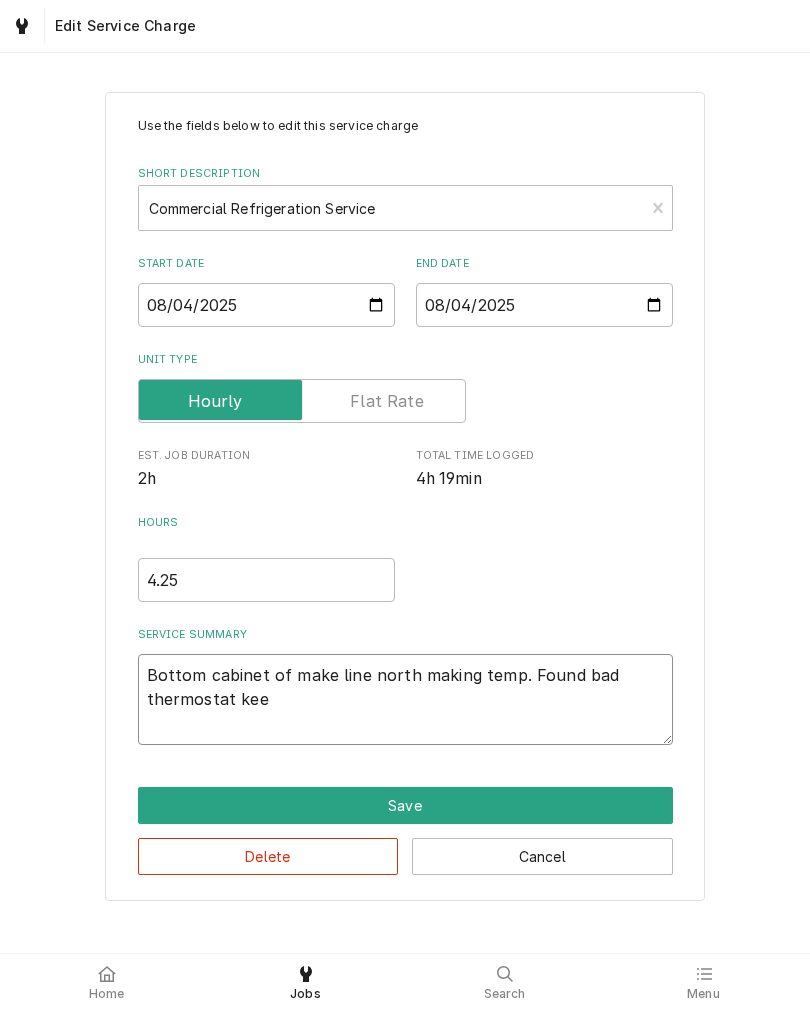 type on "x" 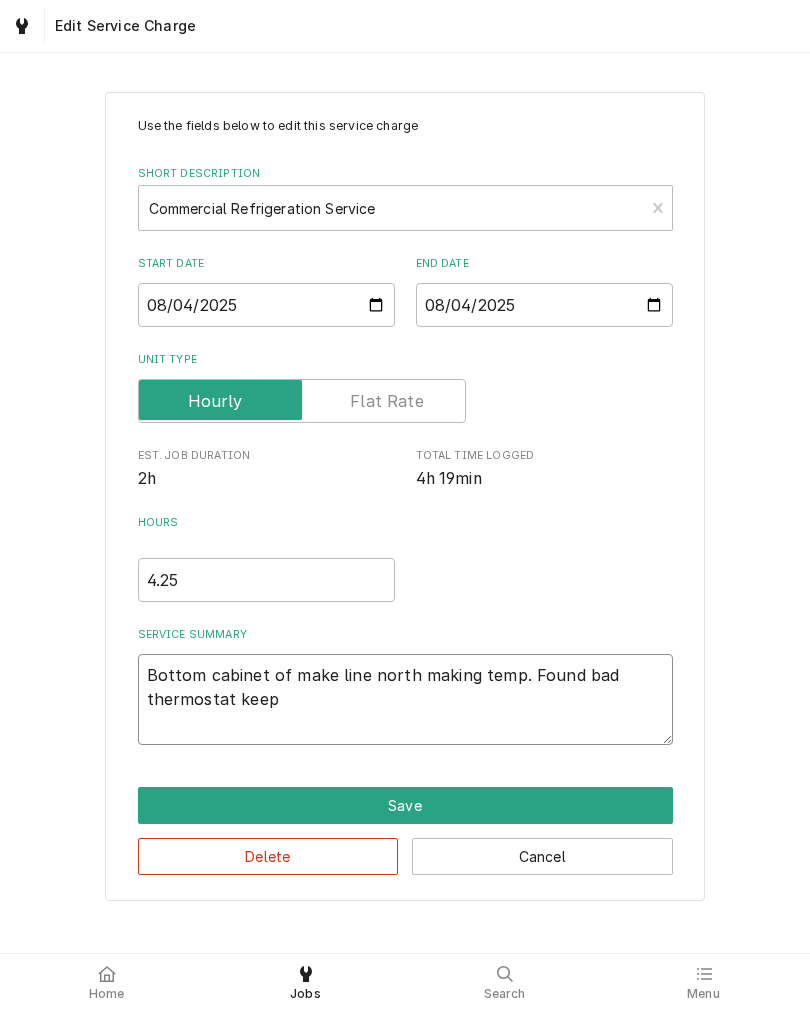 type on "x" 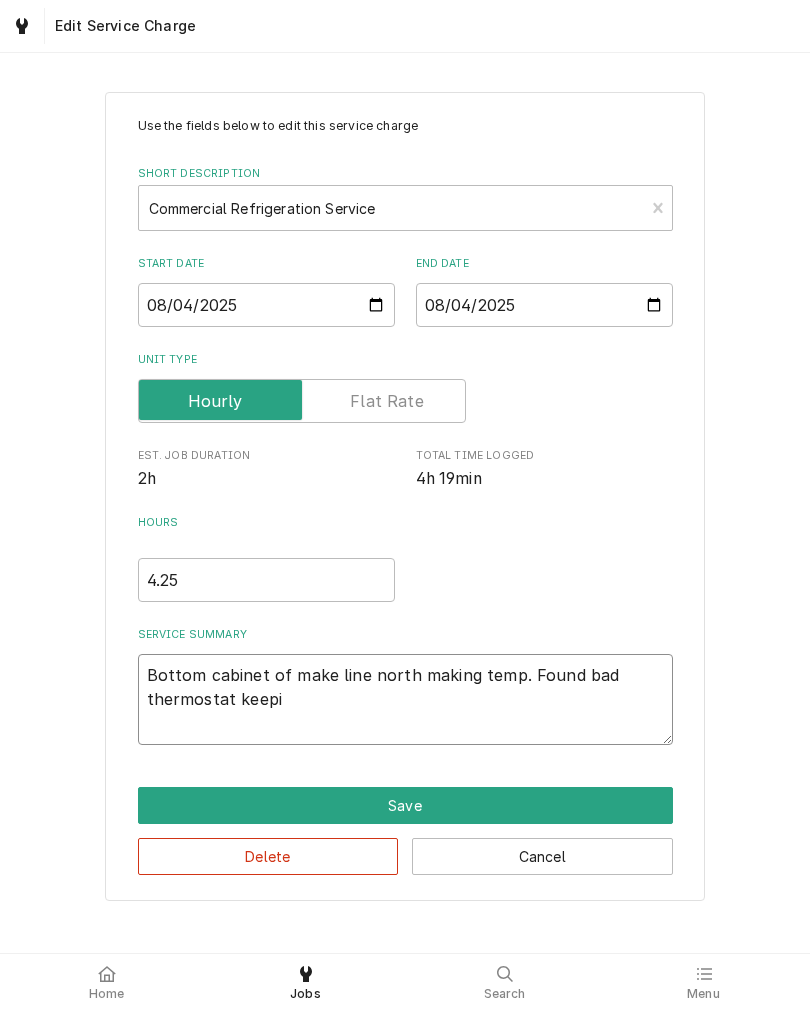 type on "x" 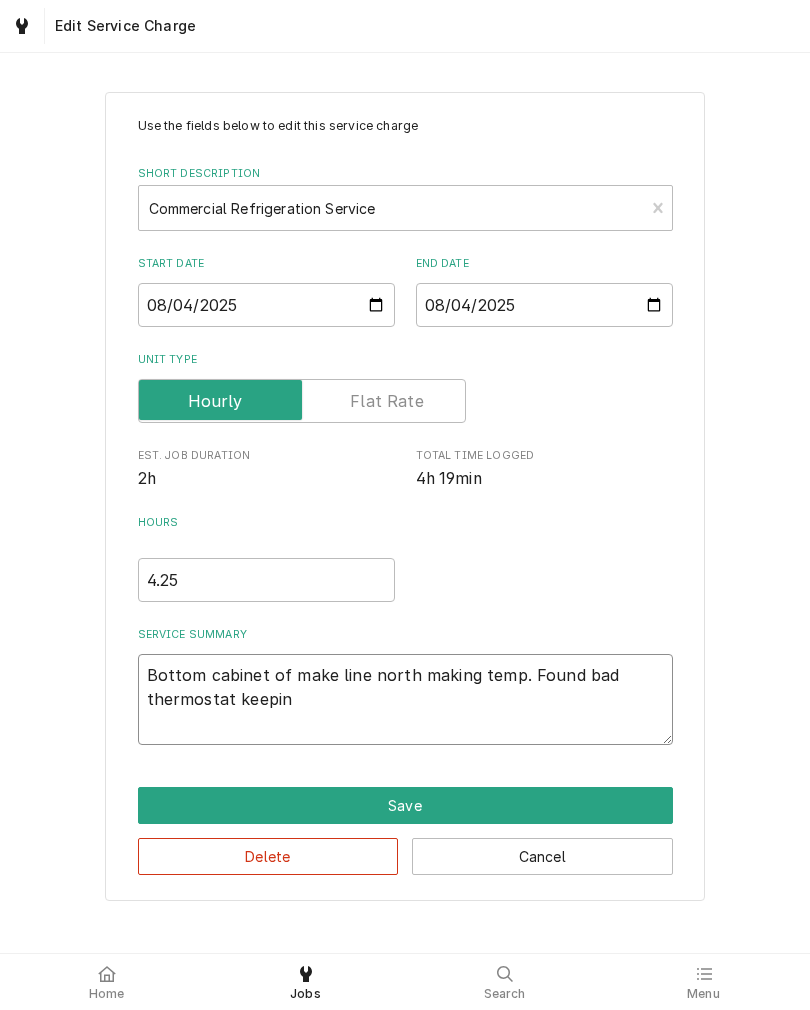 type on "x" 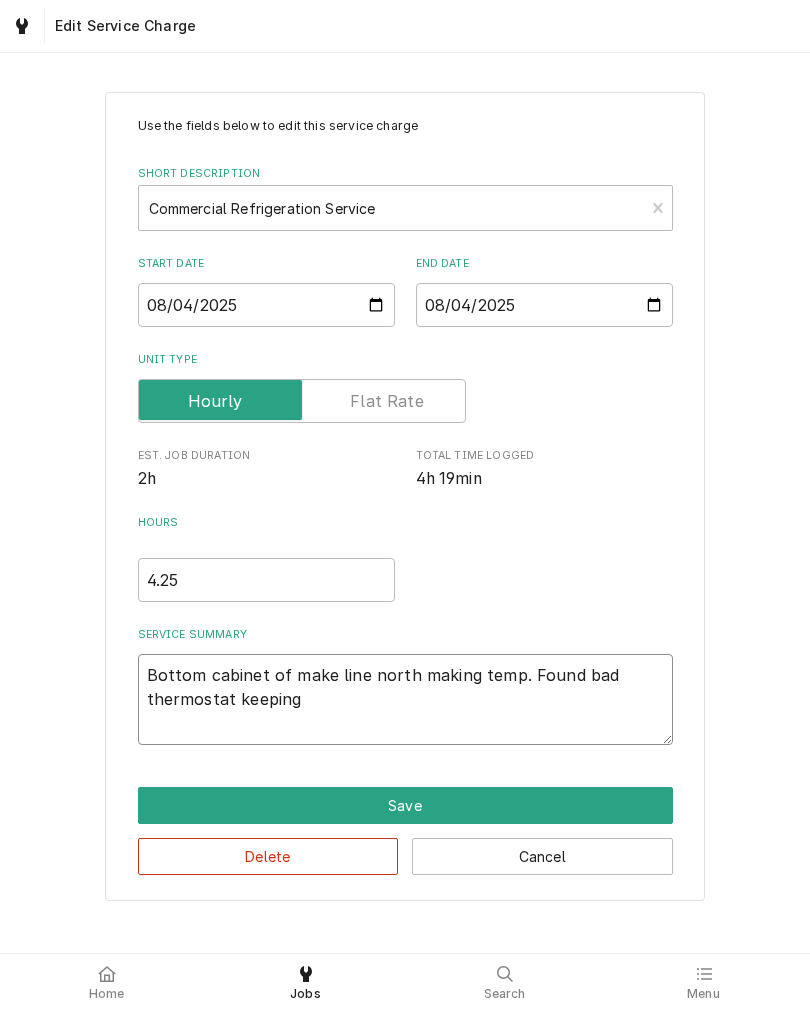 type on "x" 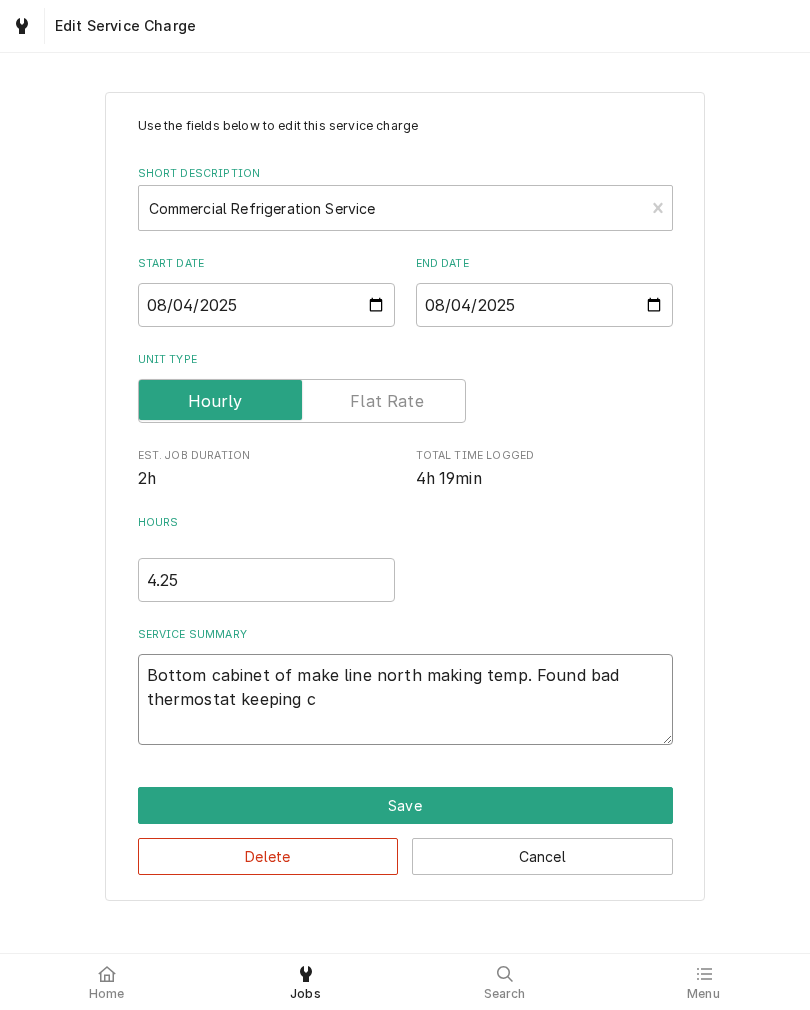 type on "x" 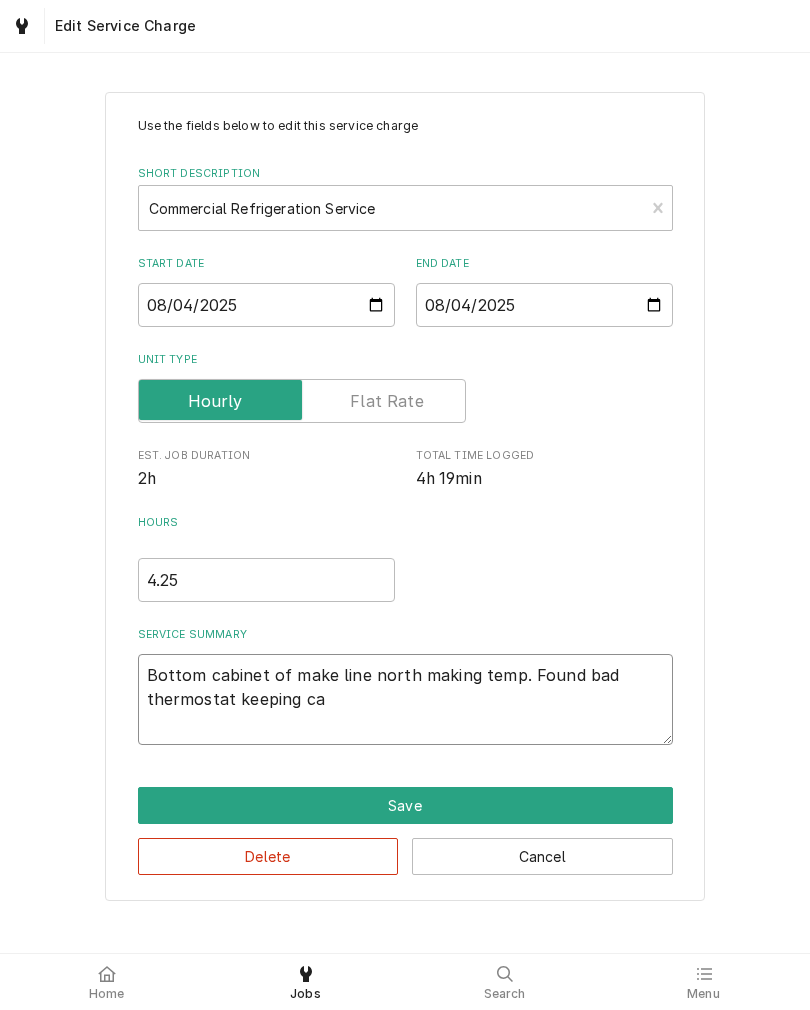 type on "x" 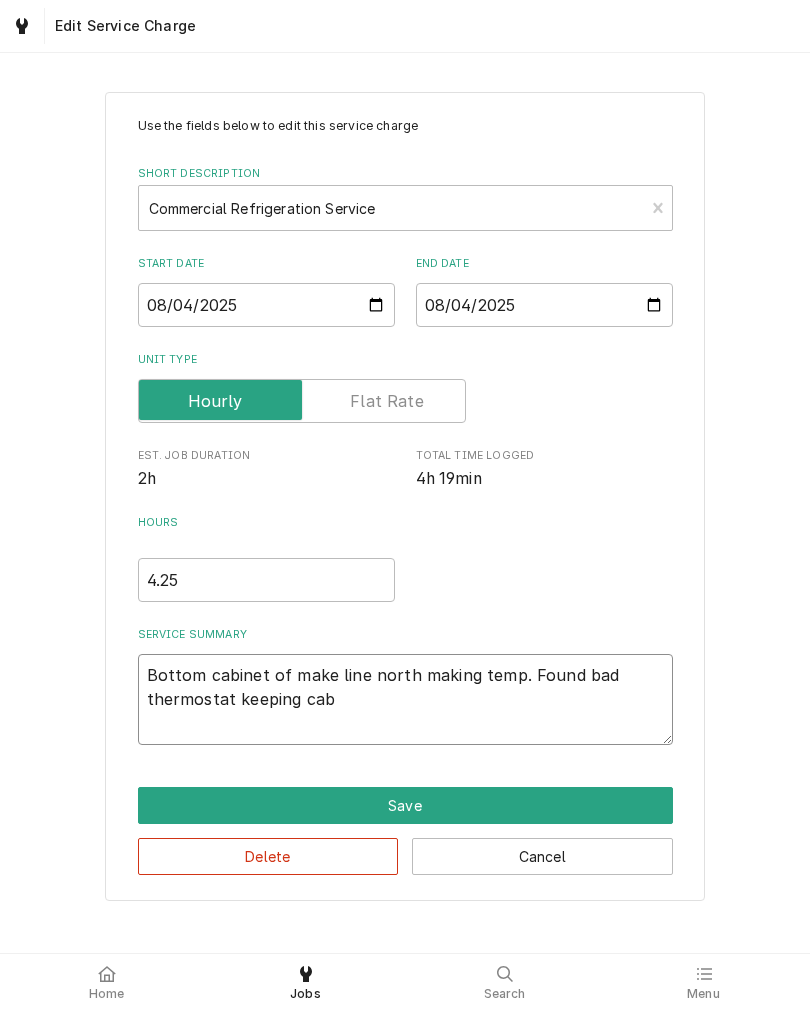 type on "x" 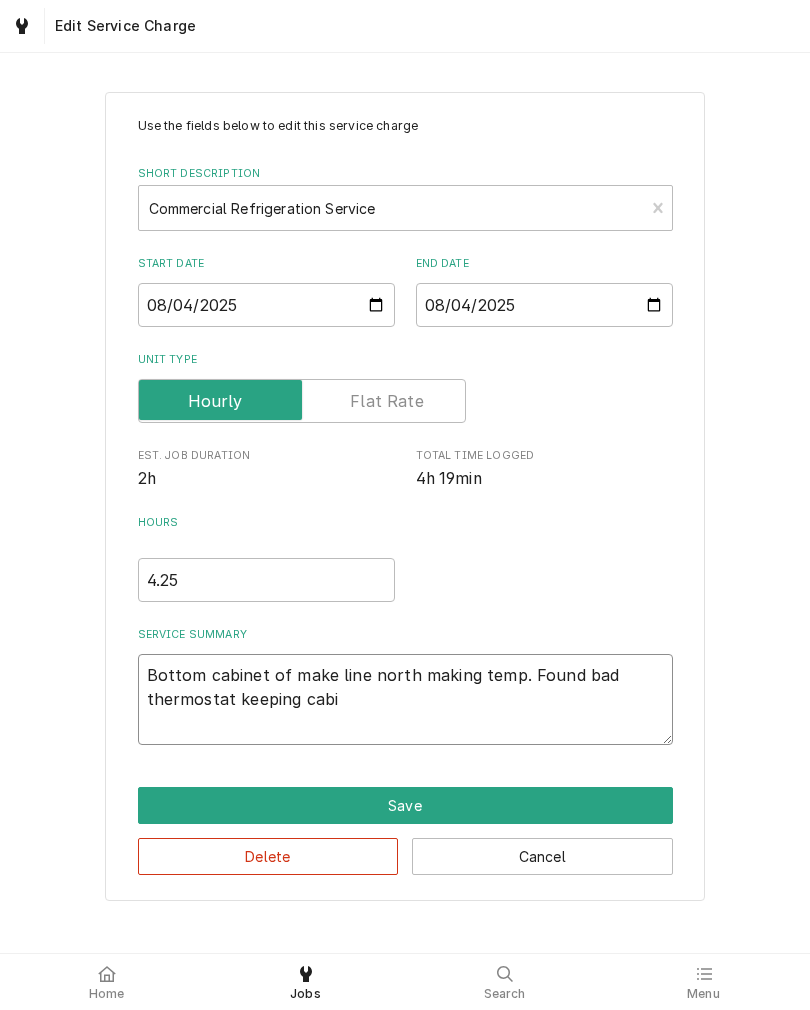 type on "x" 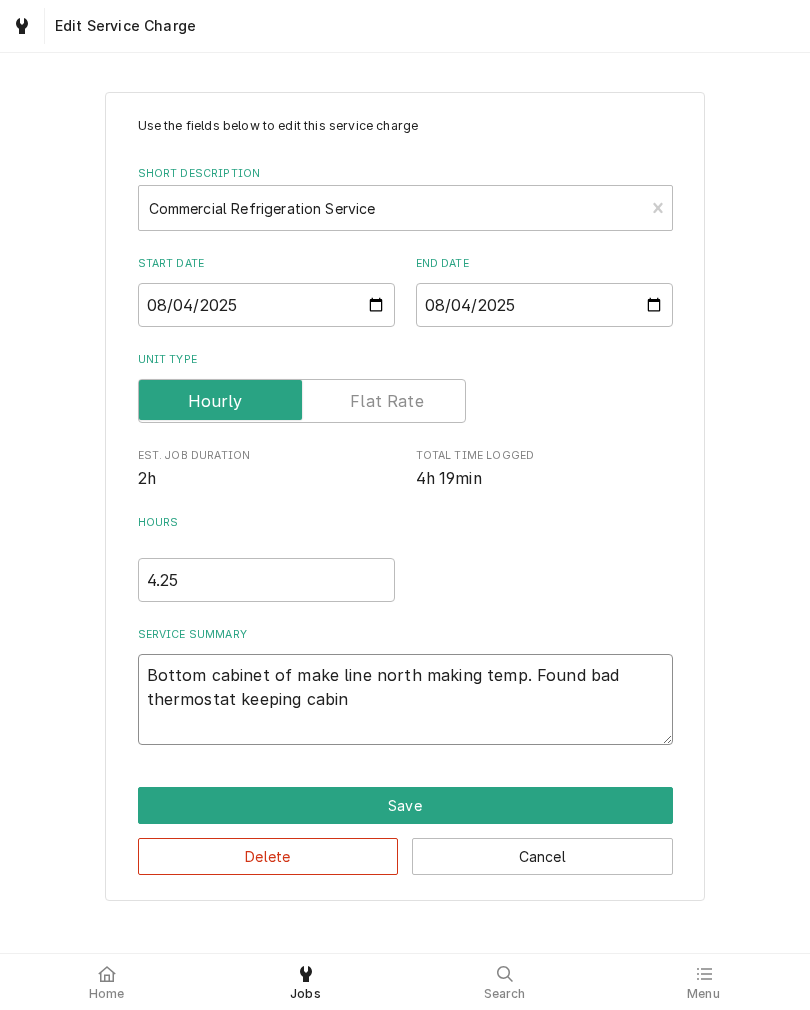 type on "x" 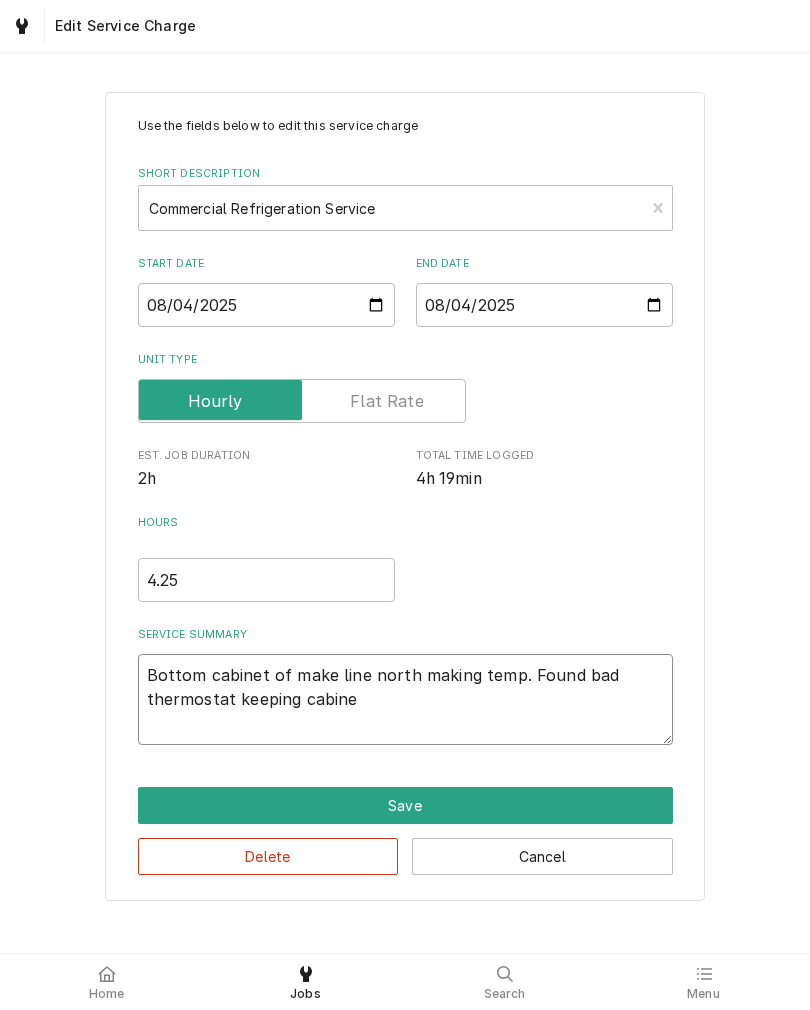 type on "x" 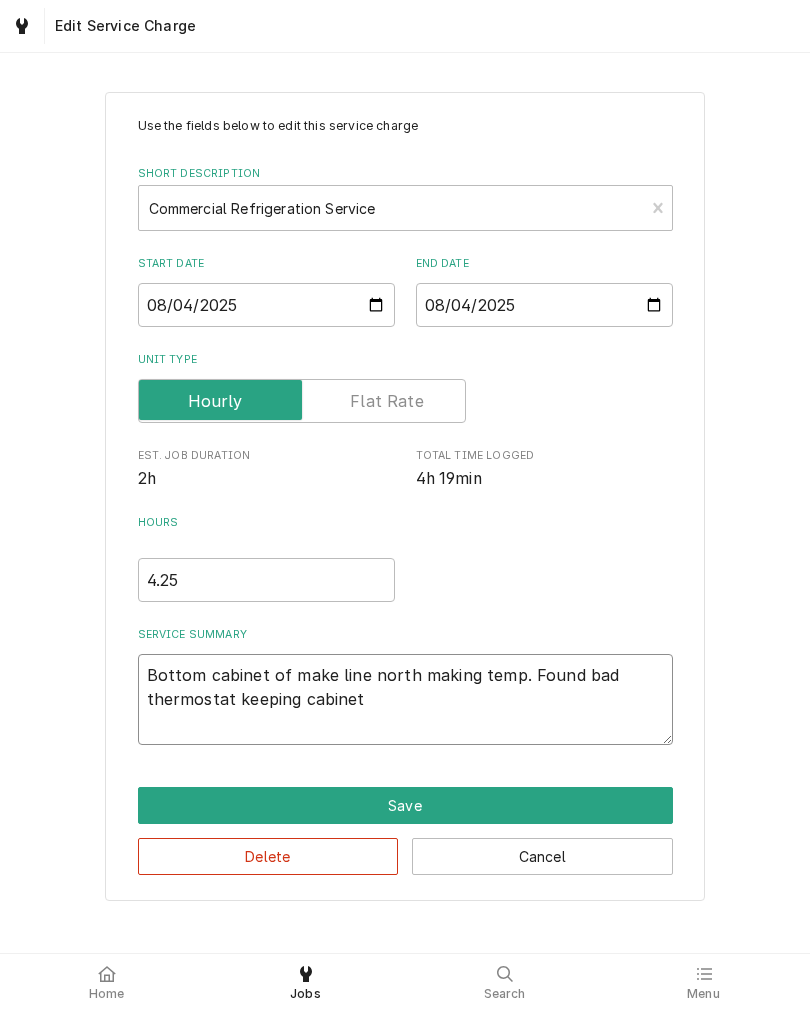 type on "x" 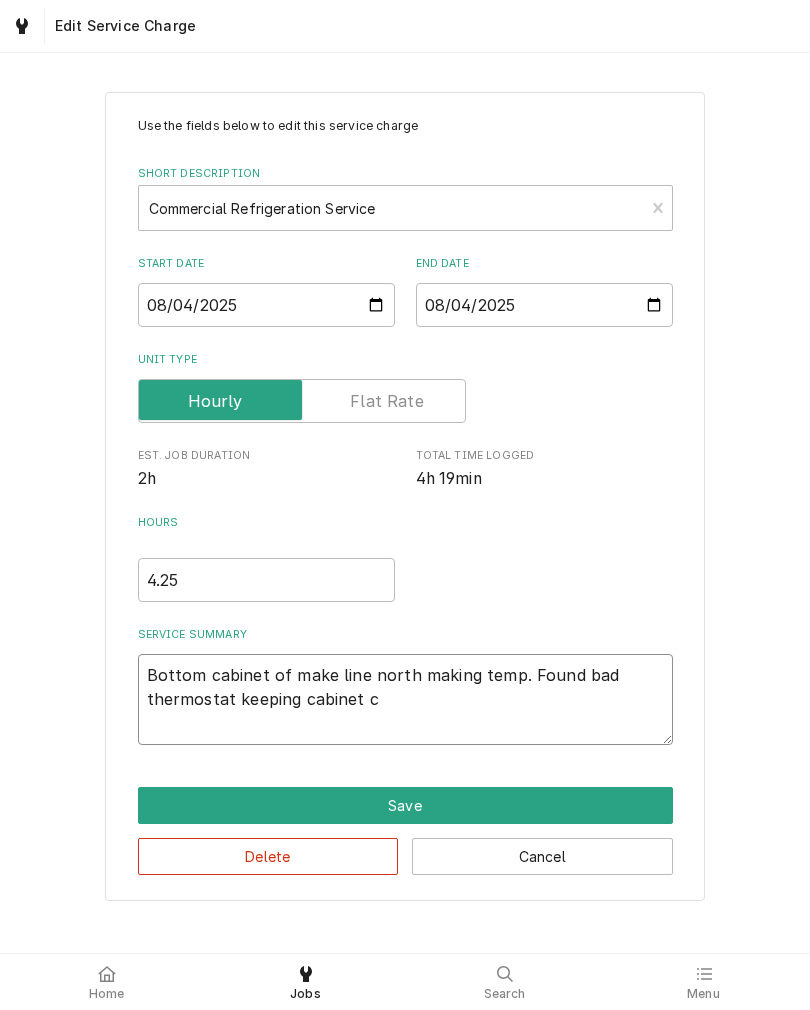 type on "x" 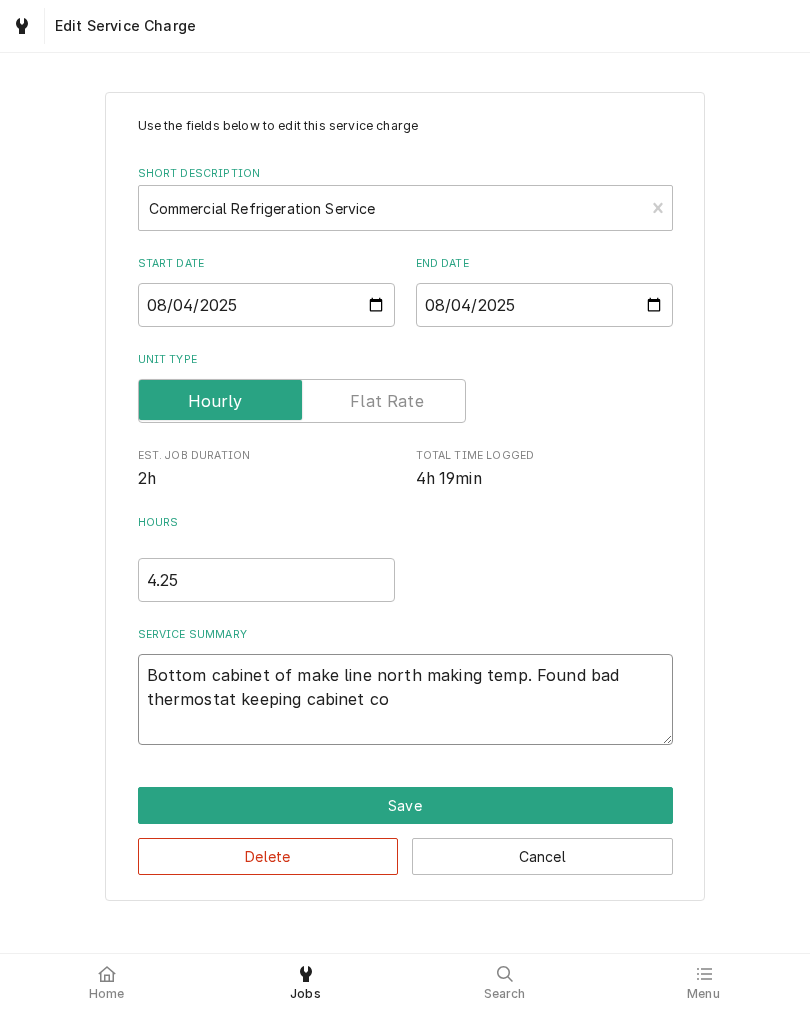 type on "x" 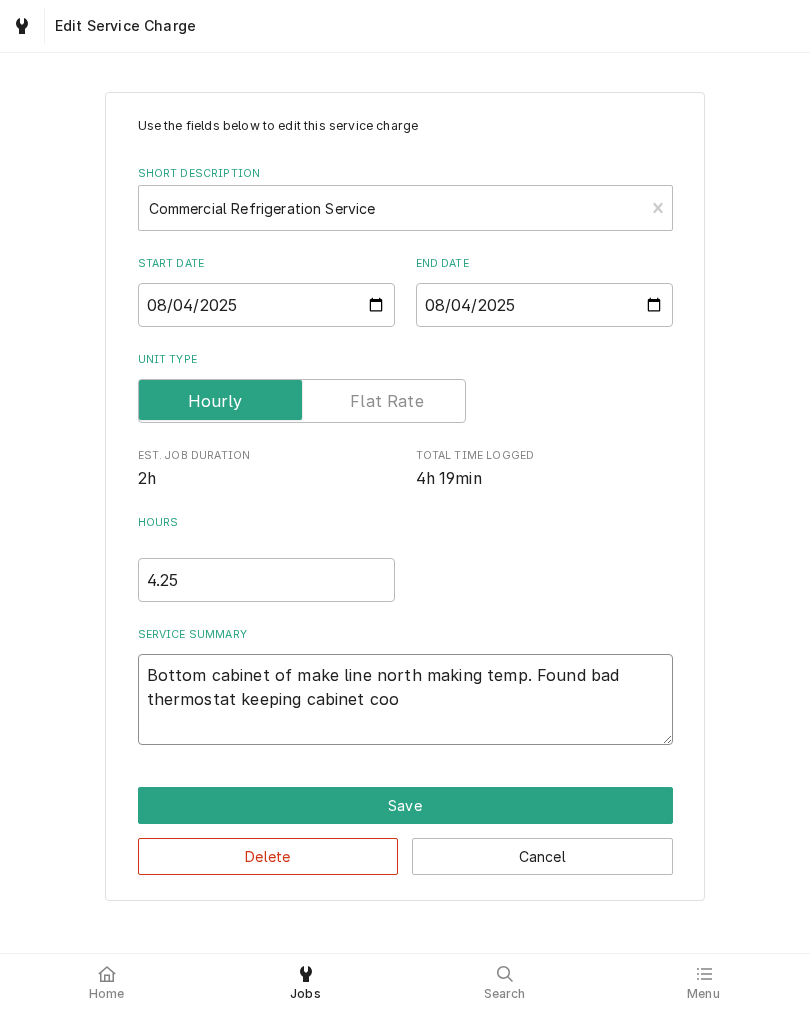 type on "x" 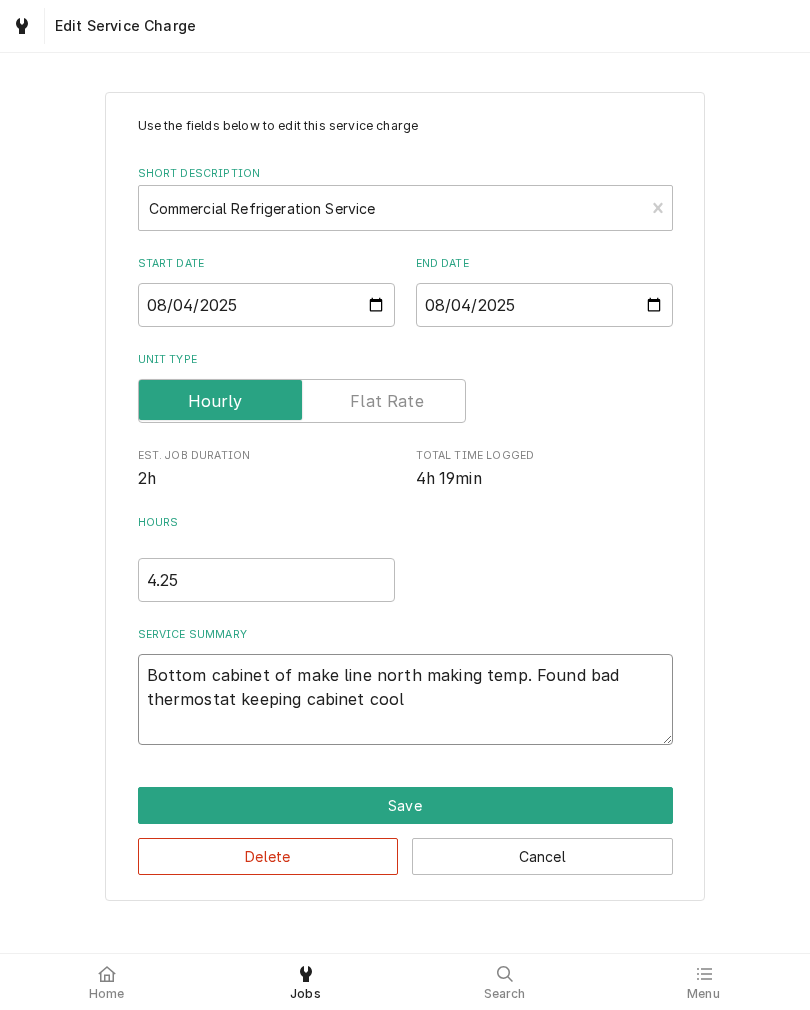 type on "x" 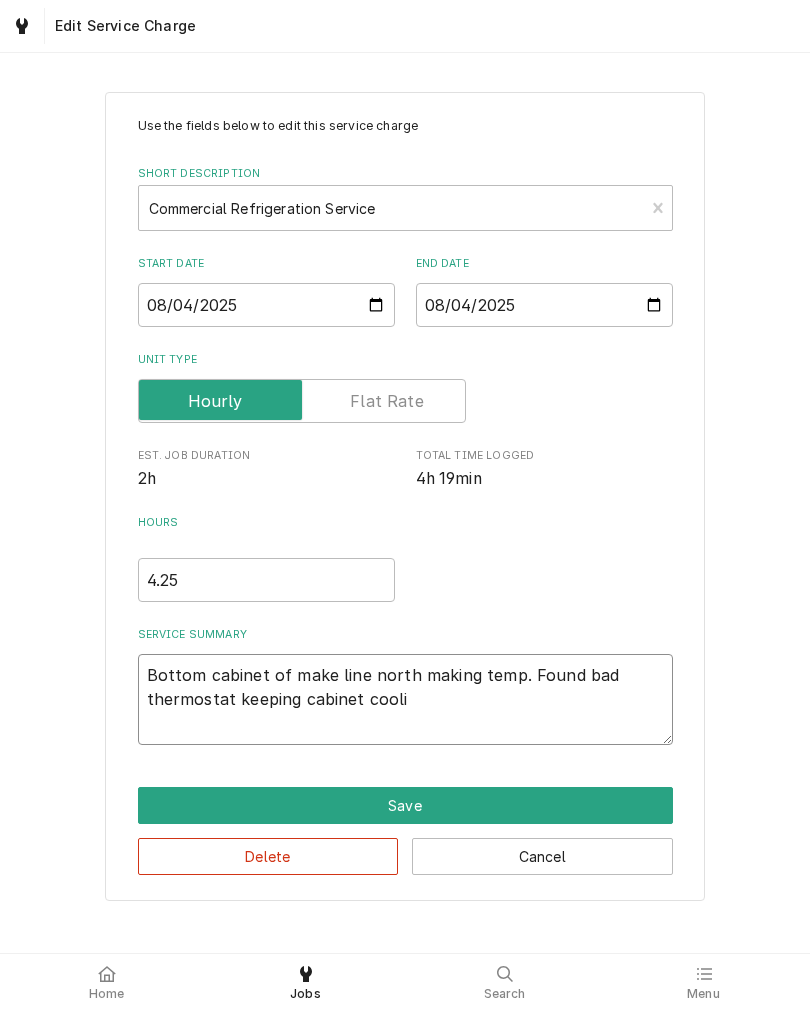 type on "x" 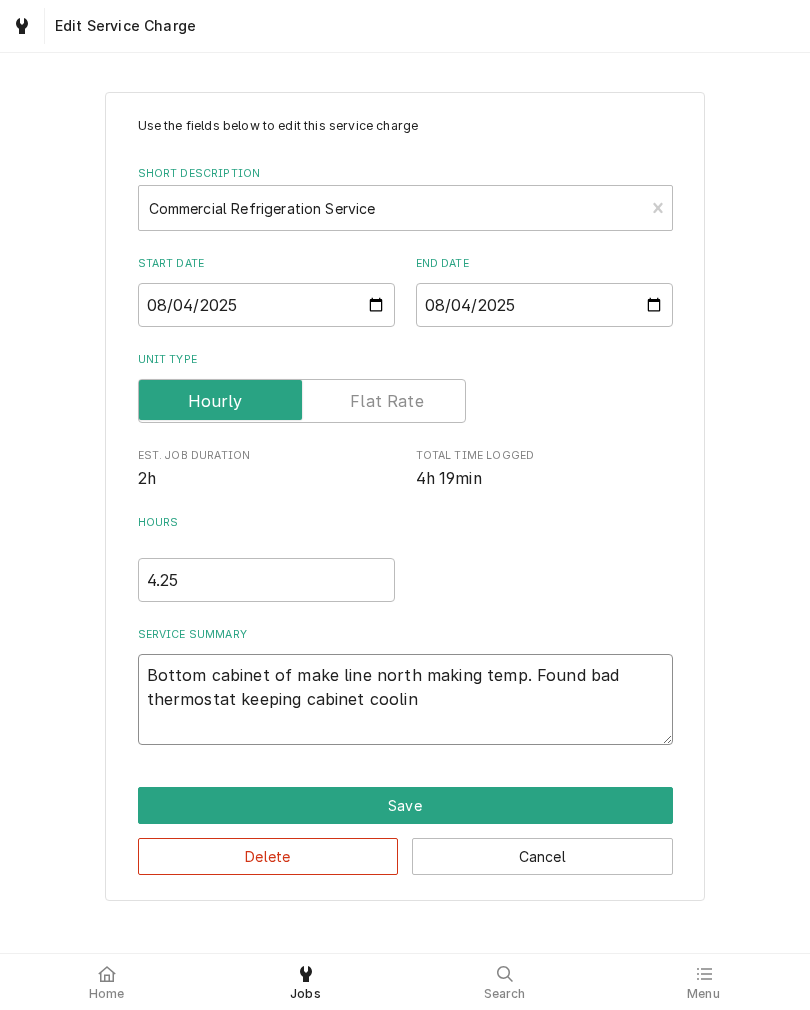 type on "x" 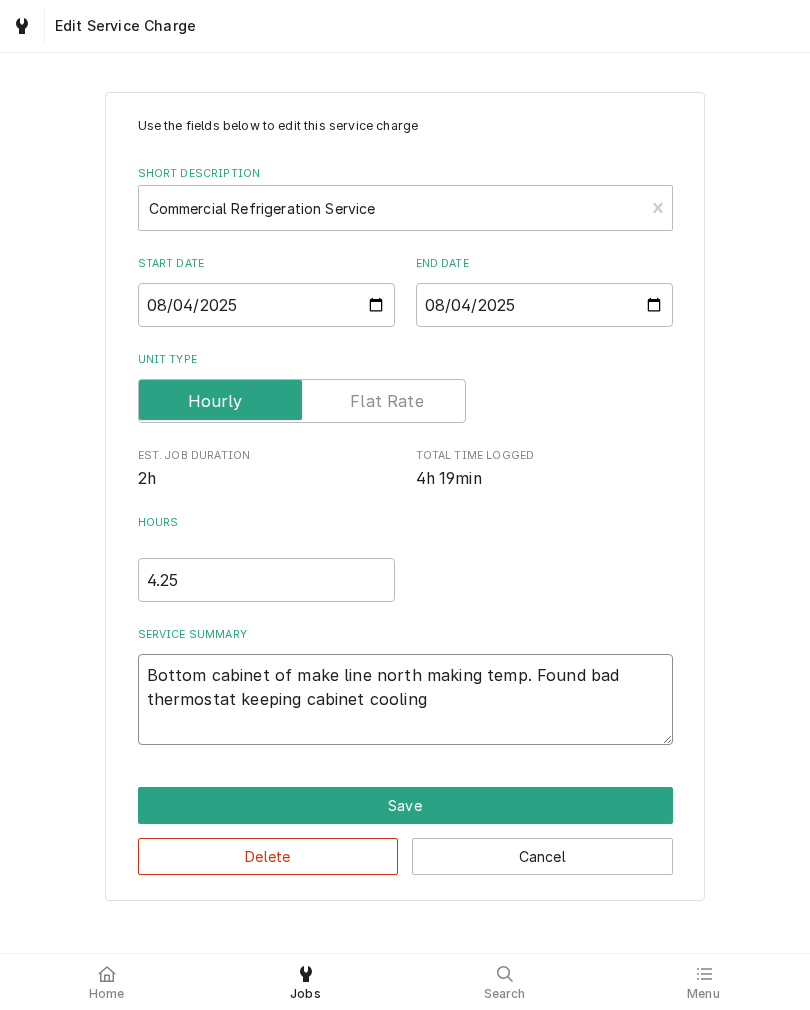 type on "x" 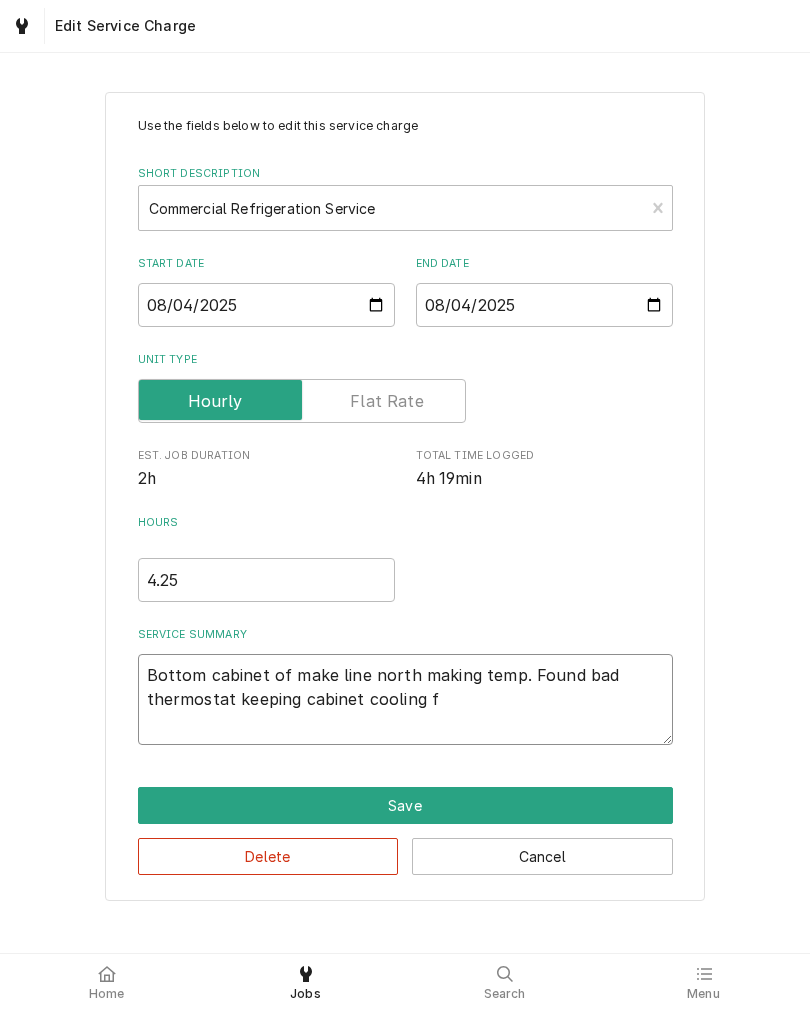 type on "x" 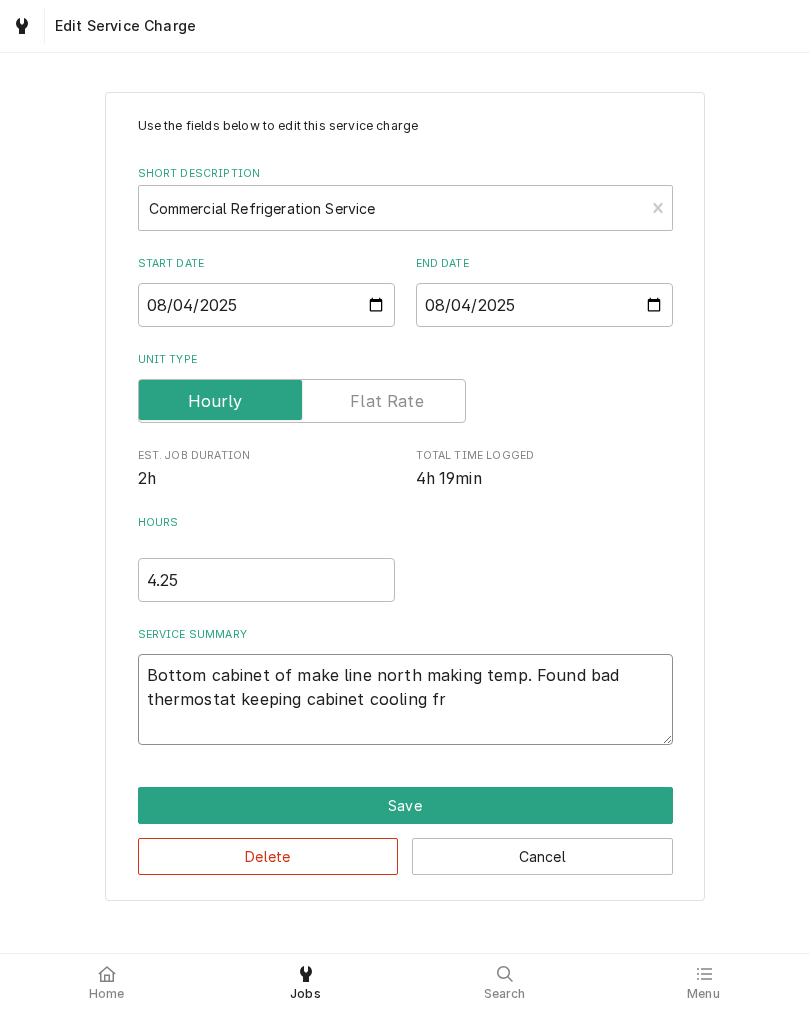 type on "x" 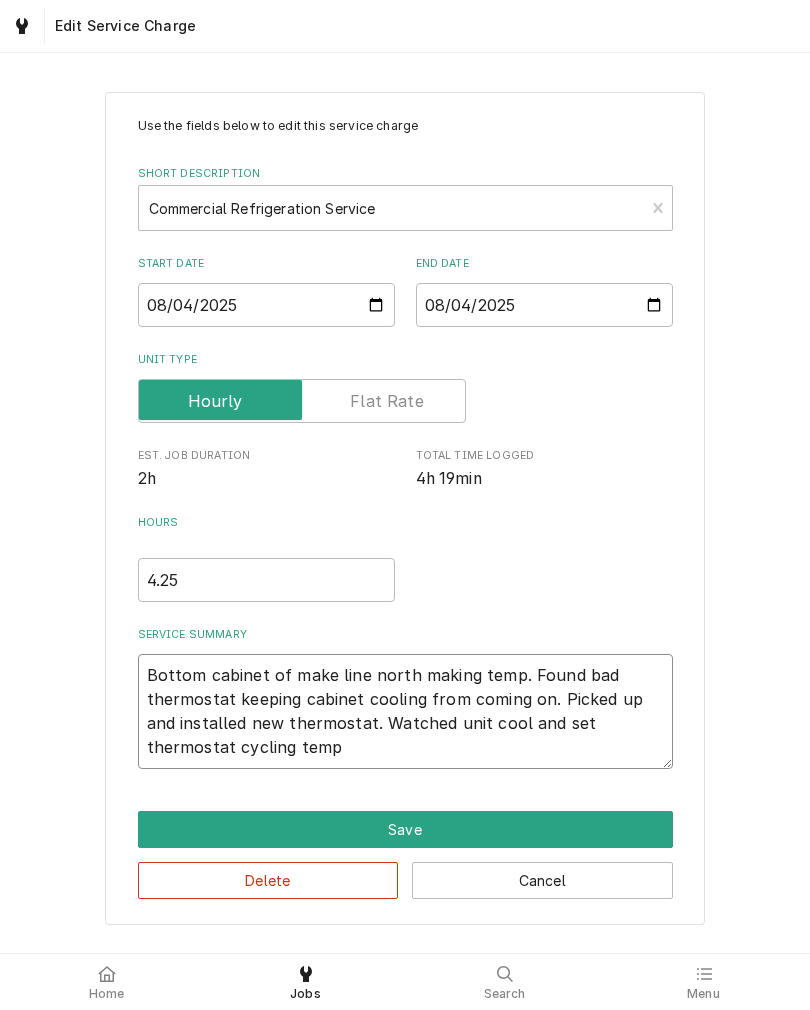 click on "Bottom cabinet of make line north making temp. Found bad thermostat keeping cabinet cooling from coming on. Picked up and installed new thermostat. Watched unit cool and set thermostat cycling temp" at bounding box center [405, 711] 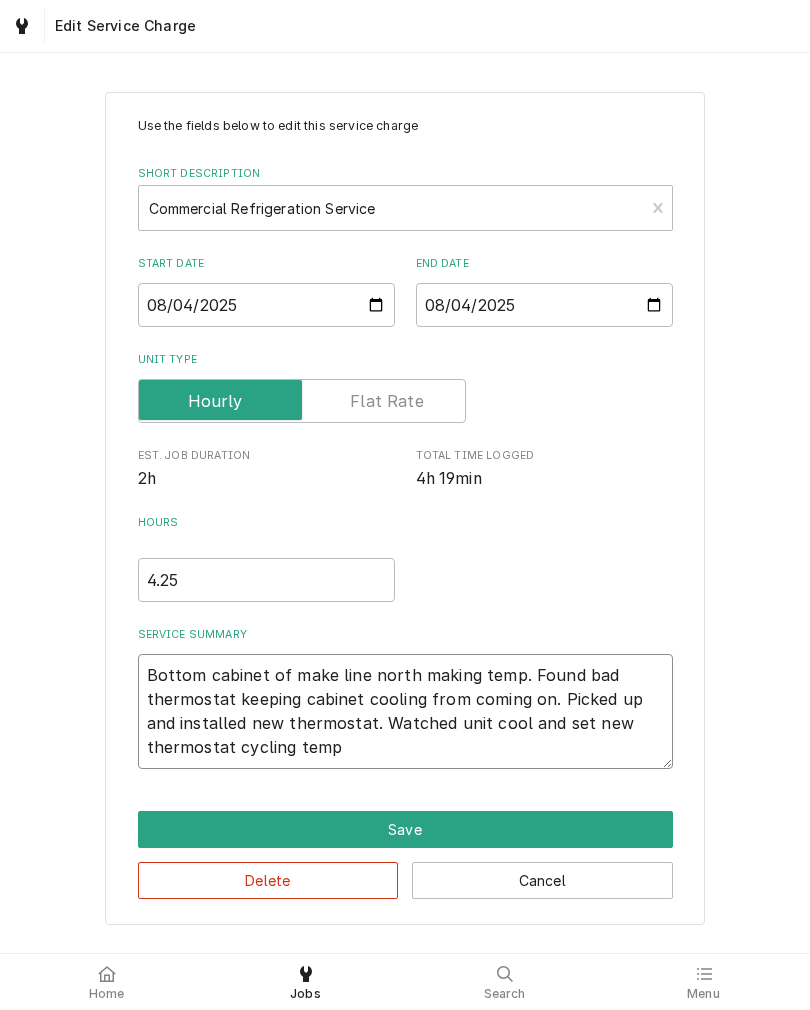 click on "Bottom cabinet of make line north making temp. Found bad thermostat keeping cabinet cooling from coming on. Picked up and installed new thermostat. Watched unit cool and set new thermostat cycling temp" at bounding box center [405, 711] 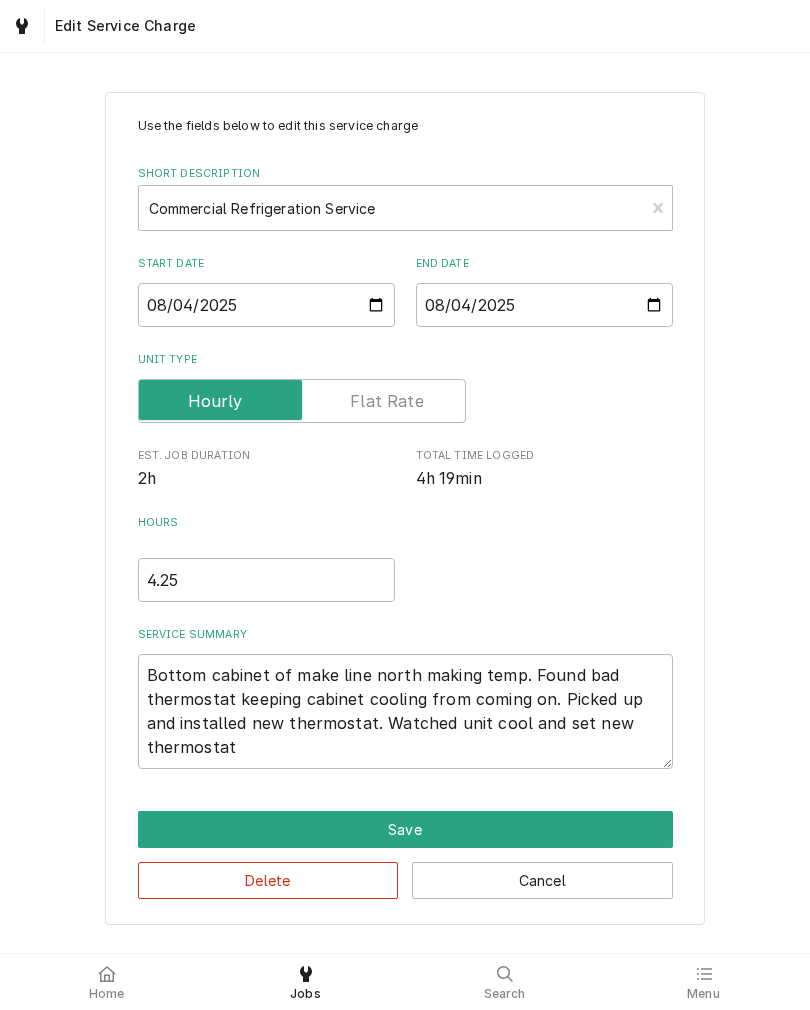 click on "Use the fields below to edit this service charge Short Description Commercial Refrigeration Service Start Date 2025-08-04 End Date 2025-08-04 Unit Type Est. Job Duration 2h Total Time Logged 4h 19min Hours 4.25 Service Summary Bottom cabinet of make line north making temp. Found bad thermostat keeping cabinet cooling from coming on. Picked up and installed new thermostat. Watched unit cool and set new thermostat Save Delete Cancel" at bounding box center [405, 508] 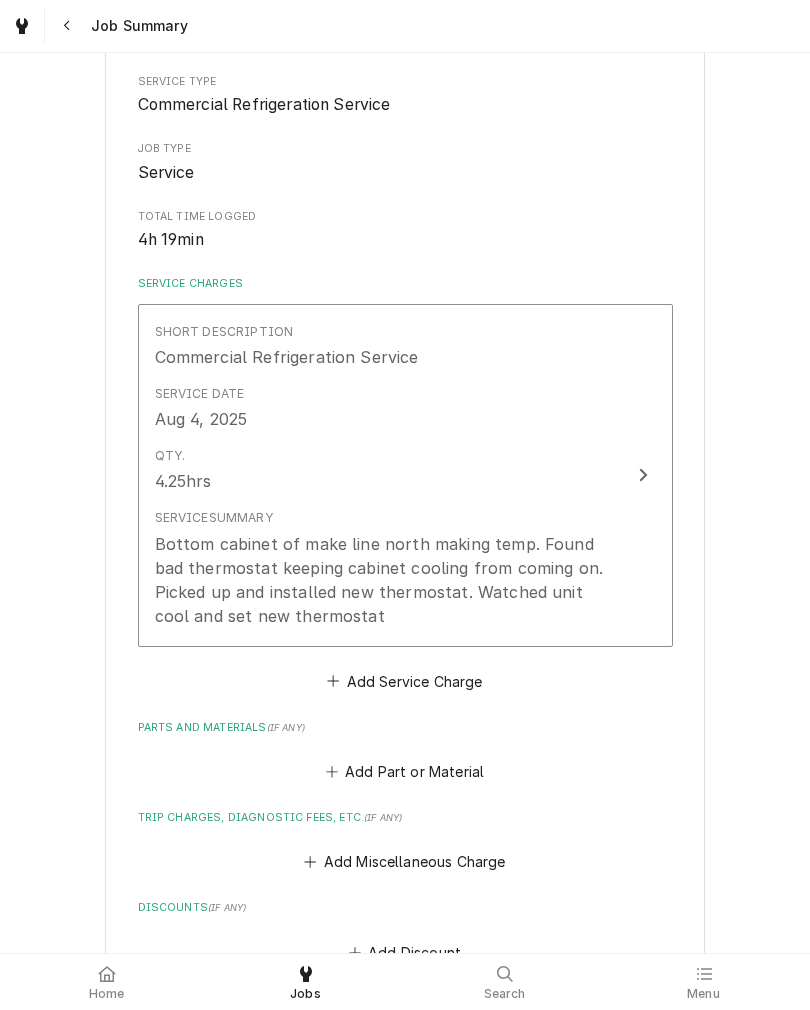 click on "Add Part or Material" at bounding box center (404, 772) 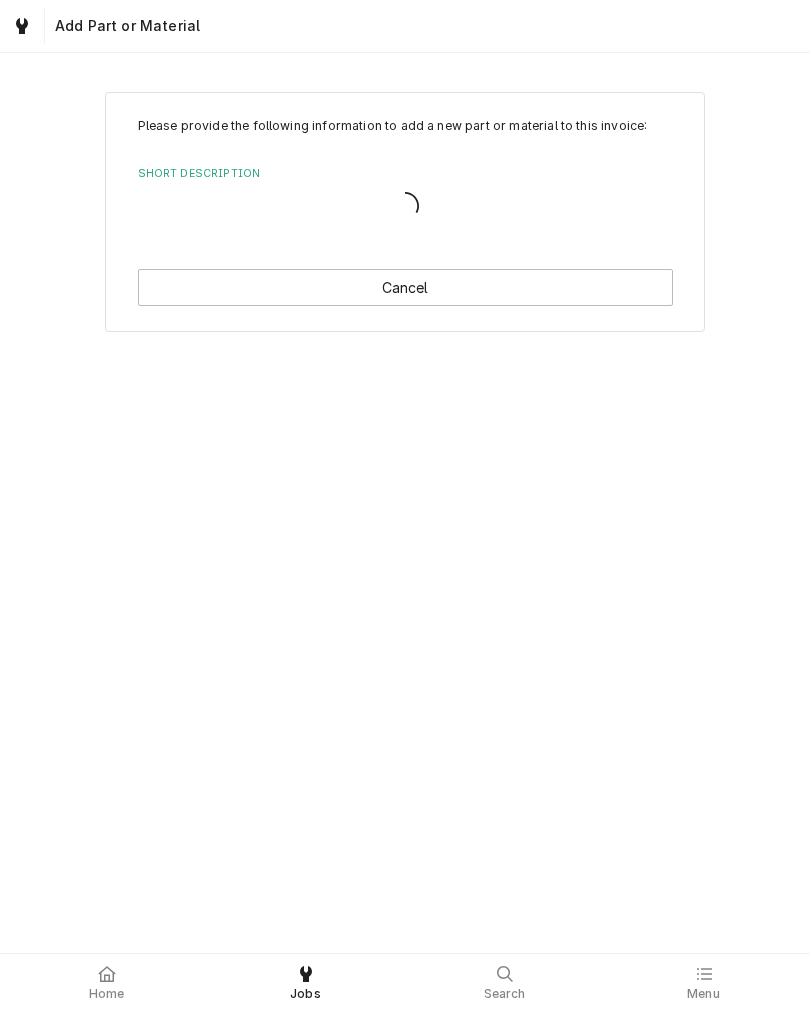 scroll, scrollTop: 0, scrollLeft: 0, axis: both 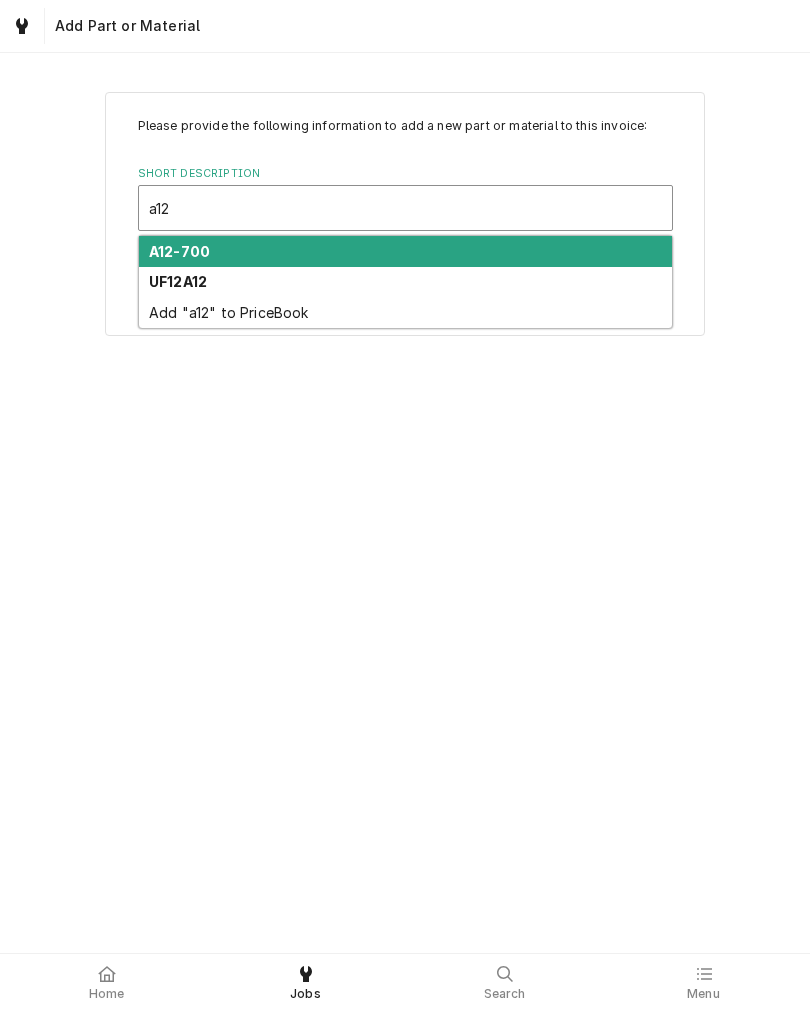 click on "A12-700" at bounding box center [405, 251] 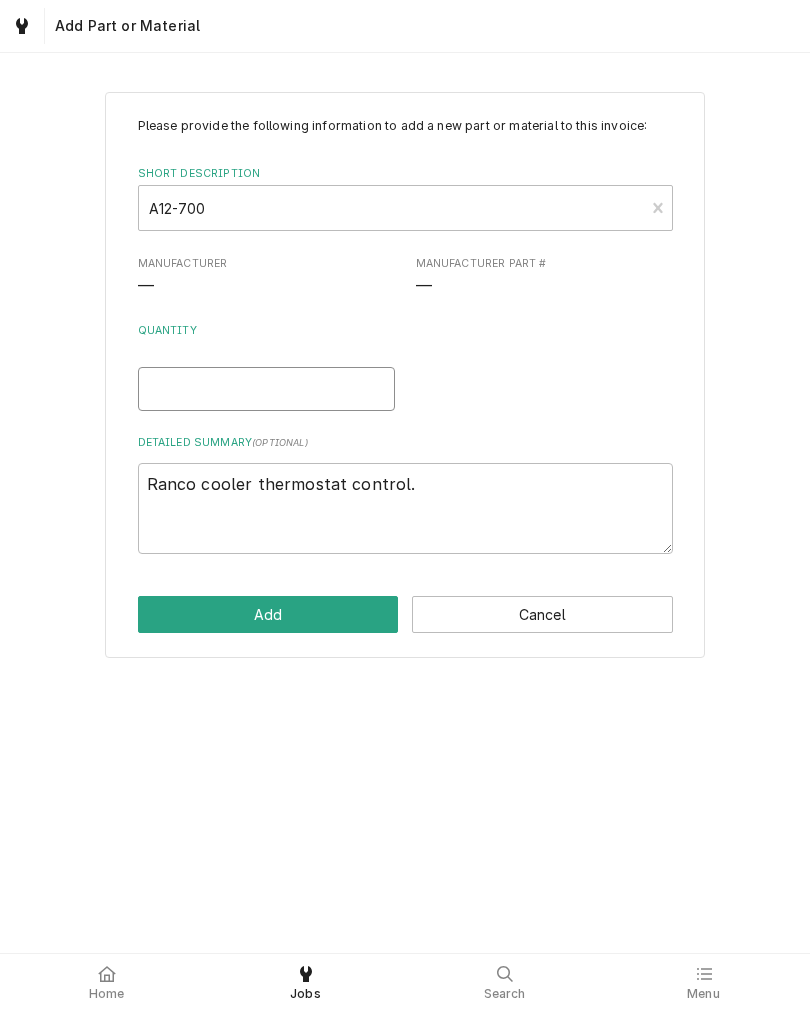 click on "Quantity" at bounding box center [266, 389] 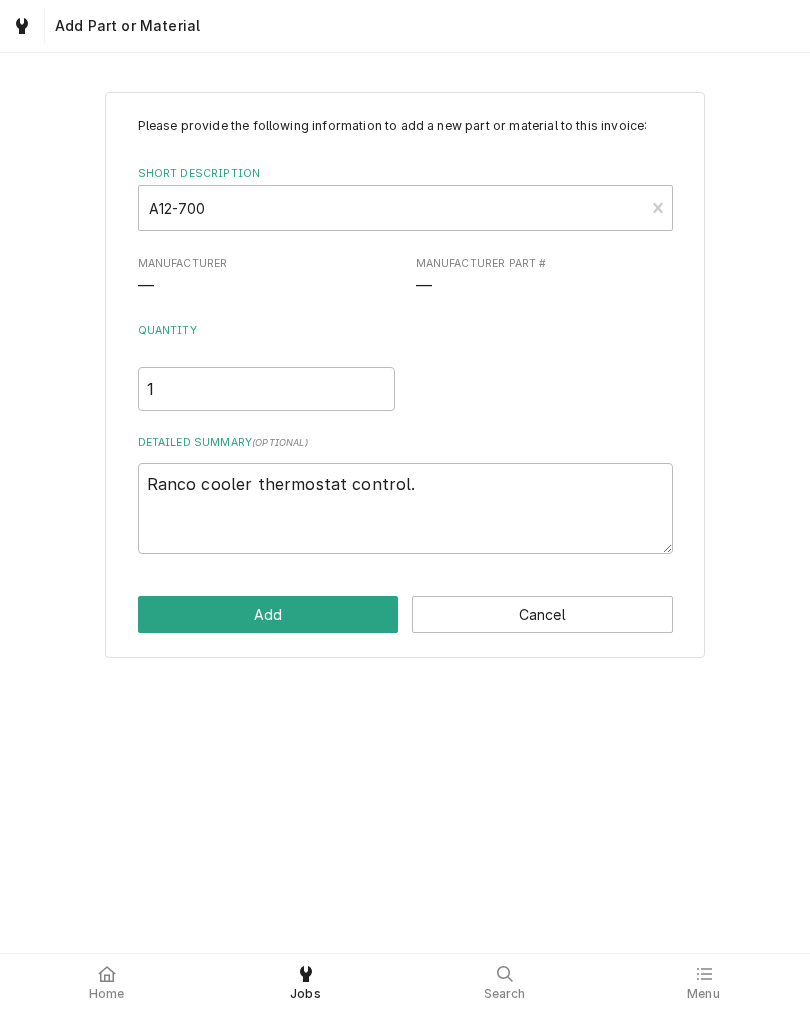 click on "Add" at bounding box center [268, 614] 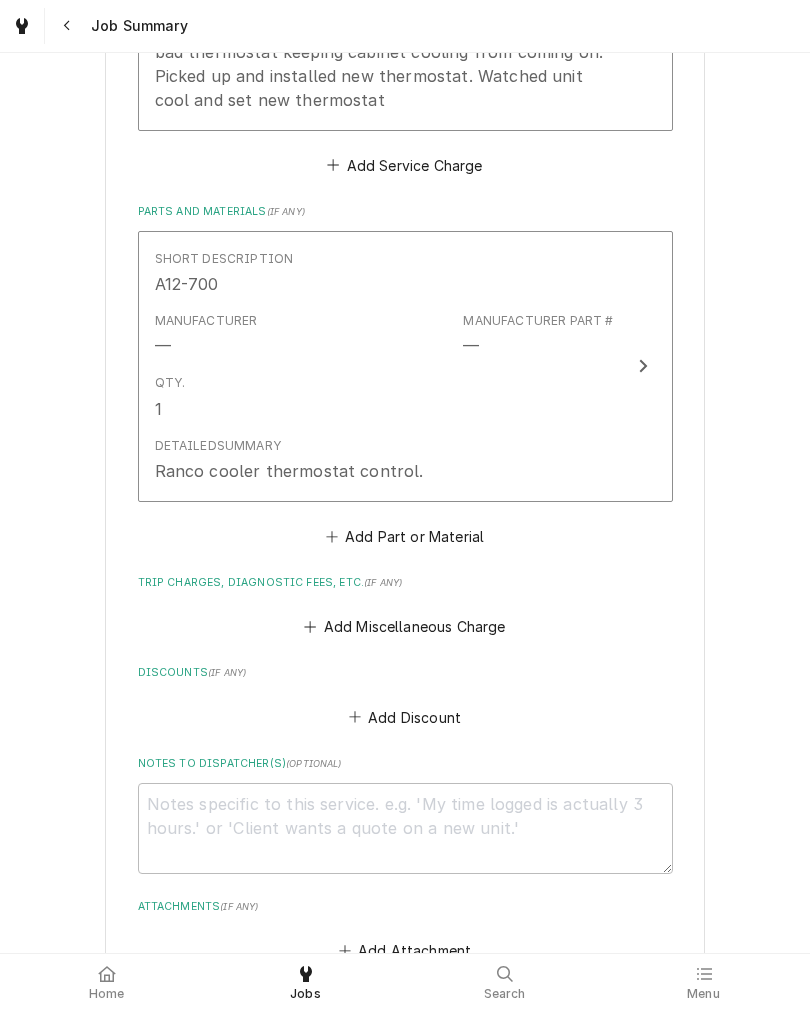 scroll, scrollTop: 778, scrollLeft: 0, axis: vertical 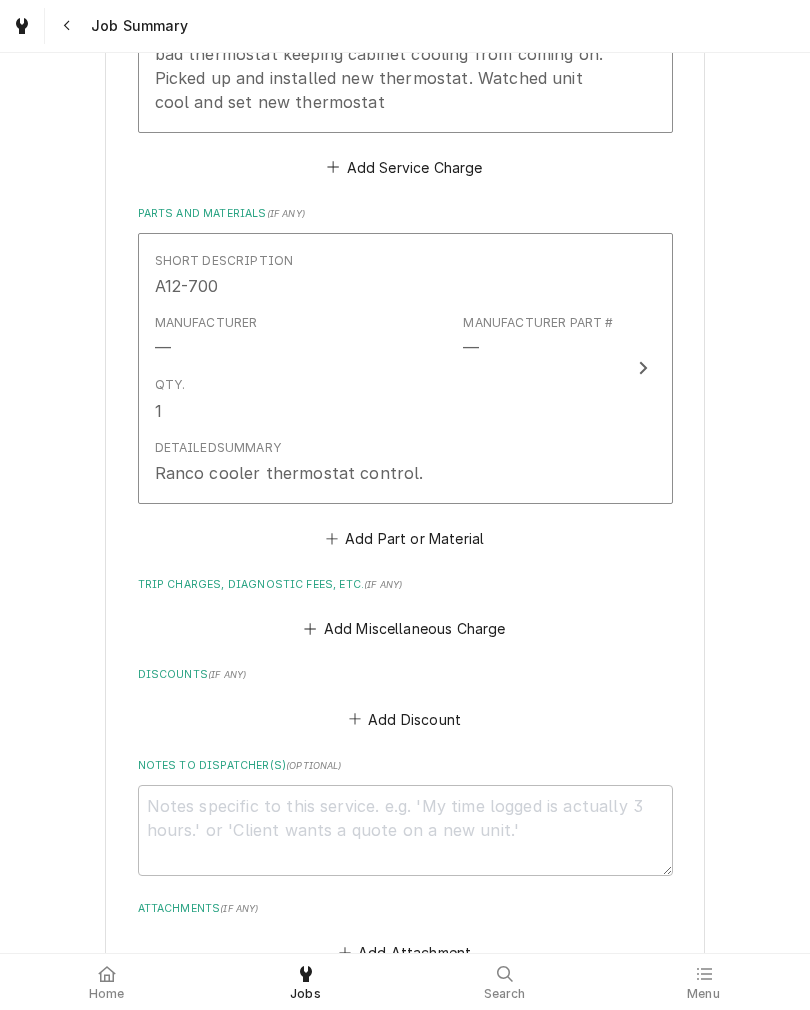 click on "Add Miscellaneous Charge" at bounding box center [405, 629] 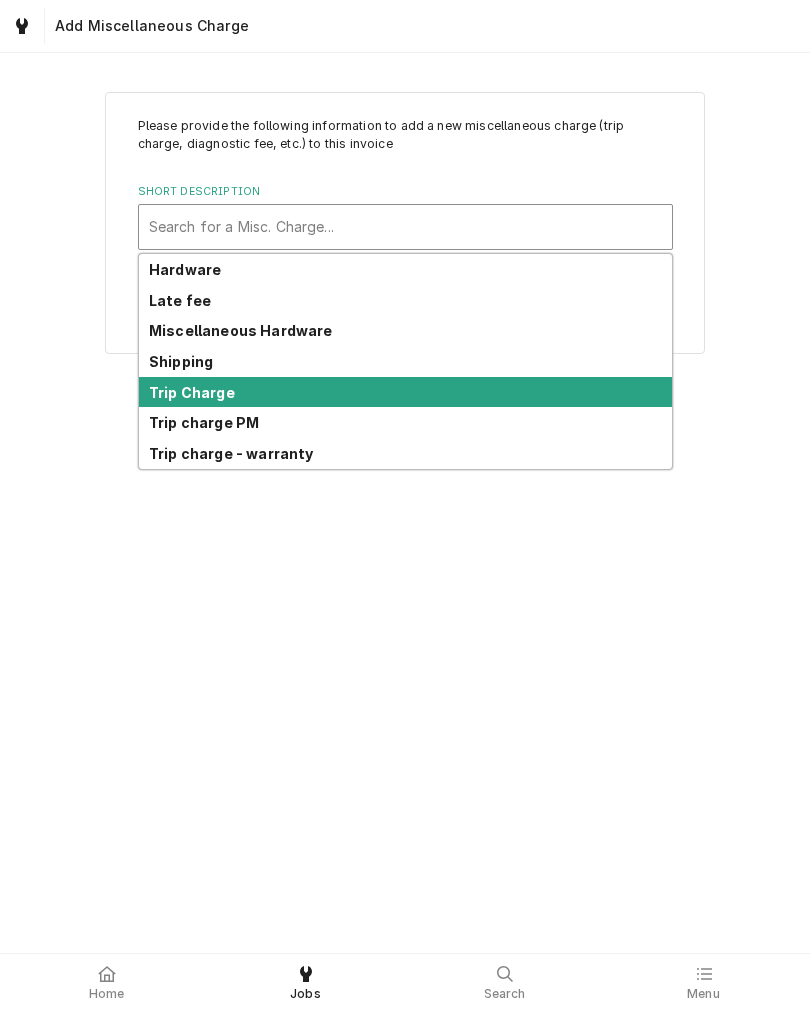 click on "Trip Charge" at bounding box center [405, 392] 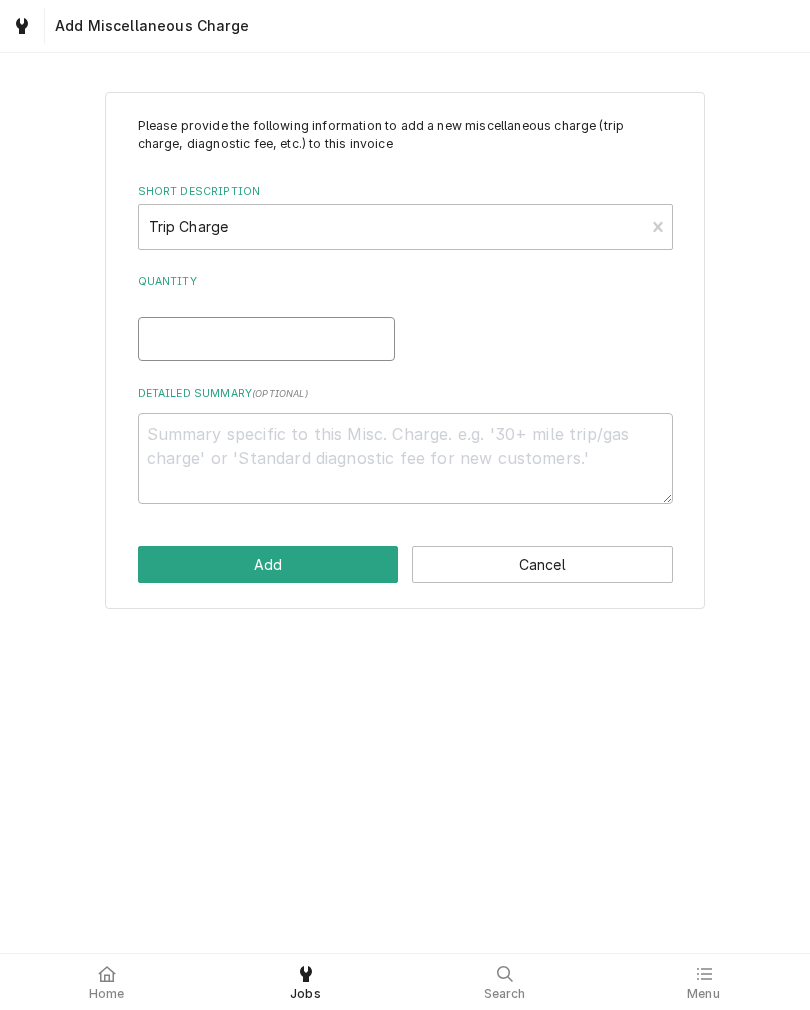 click on "Quantity" at bounding box center [266, 339] 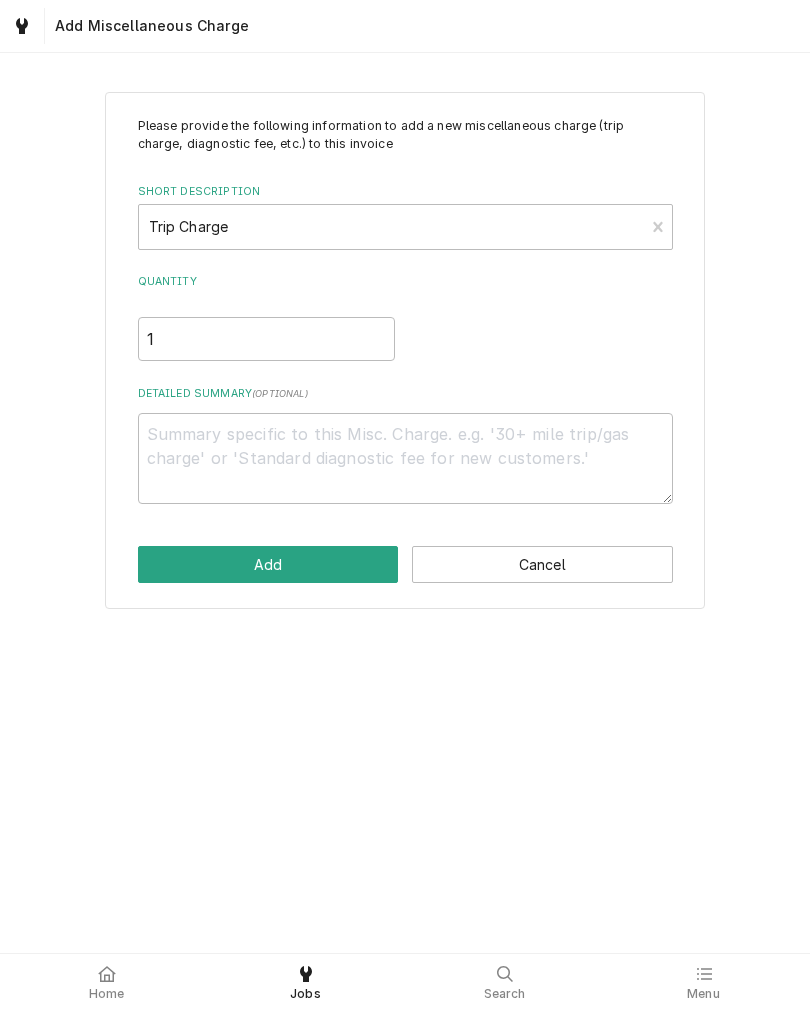 click on "Add" at bounding box center [268, 564] 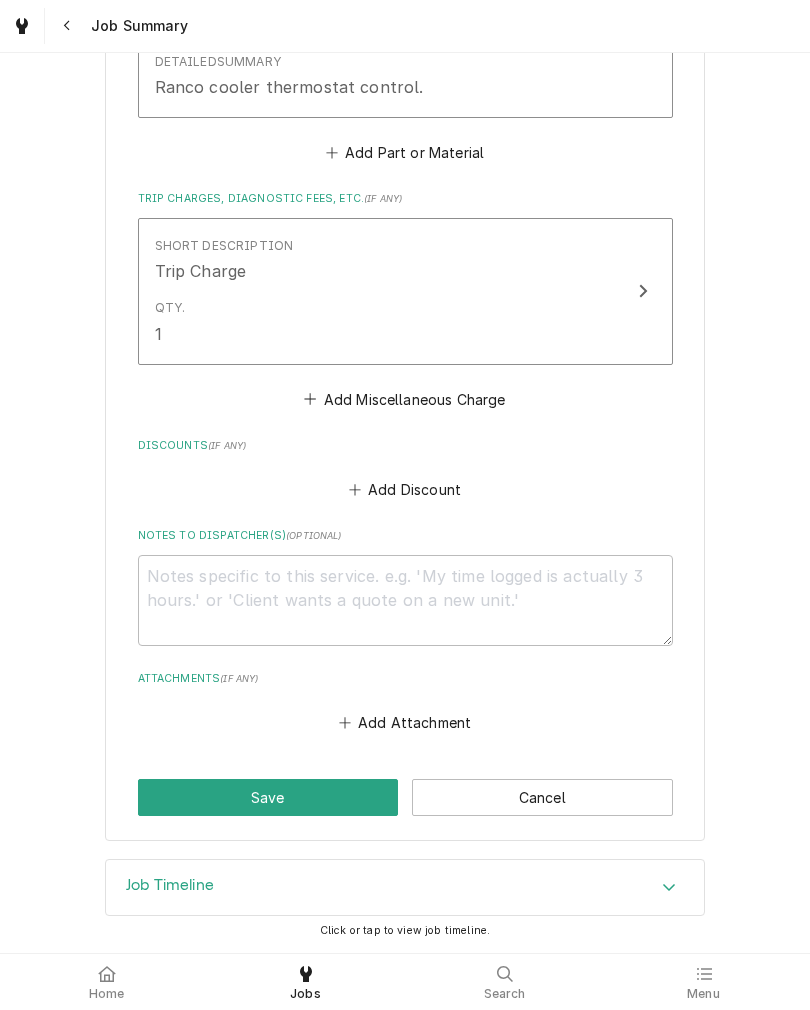 scroll, scrollTop: 1172, scrollLeft: 0, axis: vertical 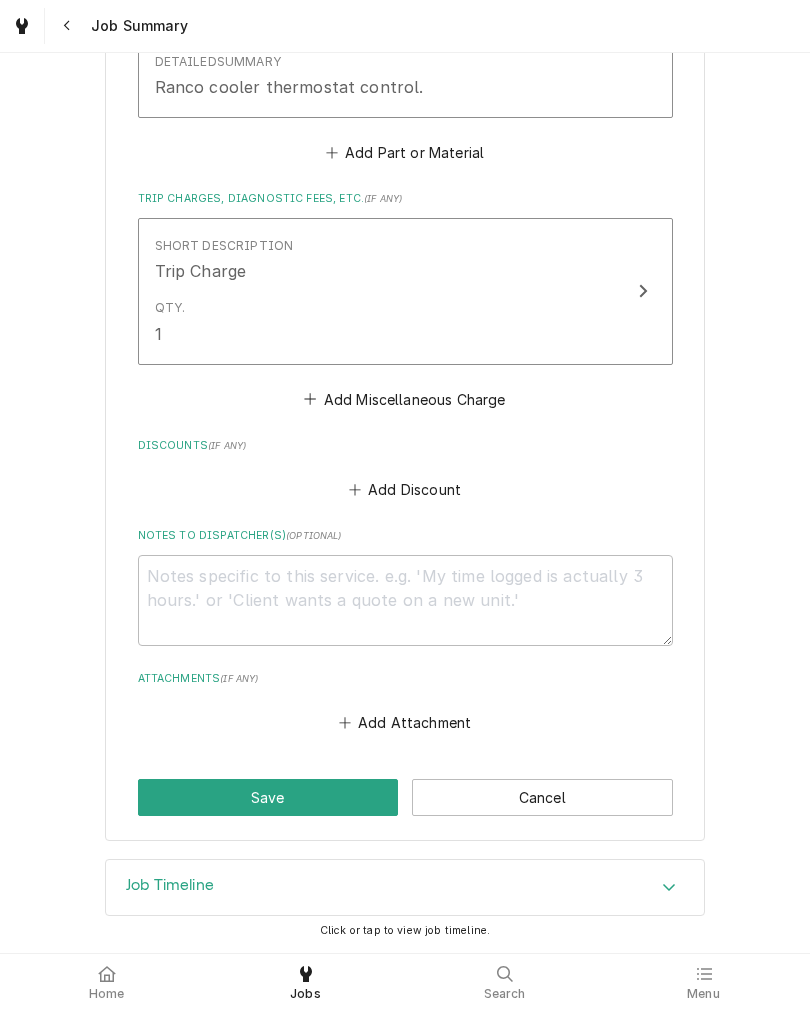 click on "Save" at bounding box center [268, 797] 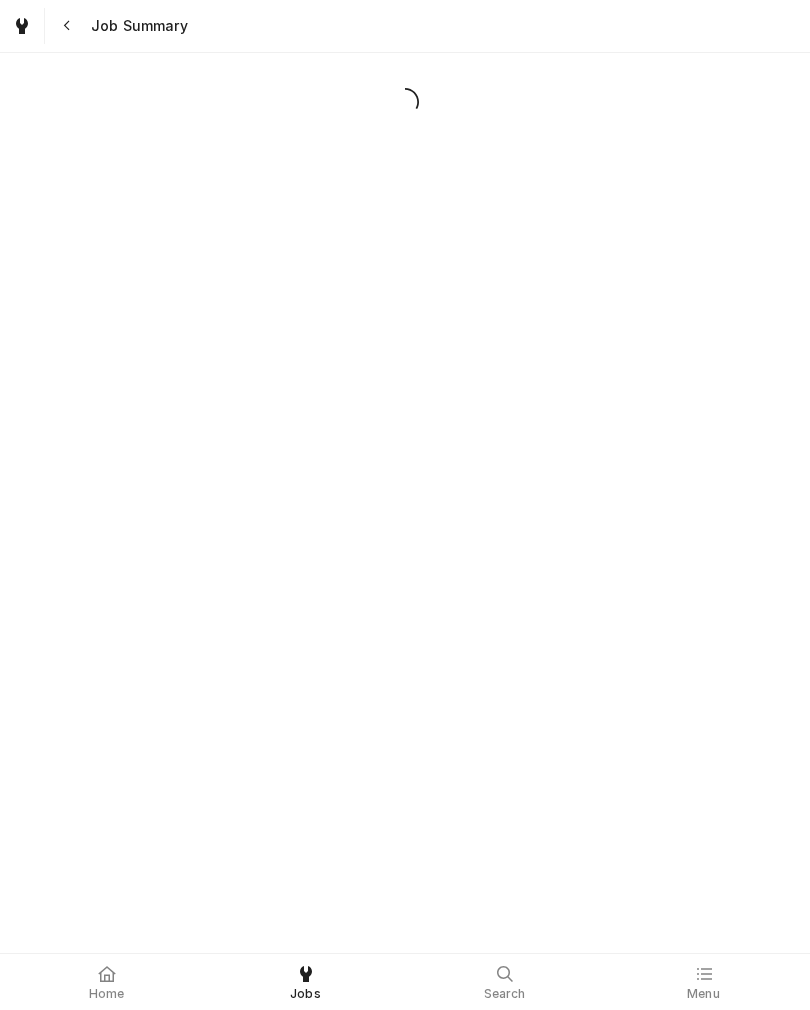 scroll, scrollTop: 0, scrollLeft: 0, axis: both 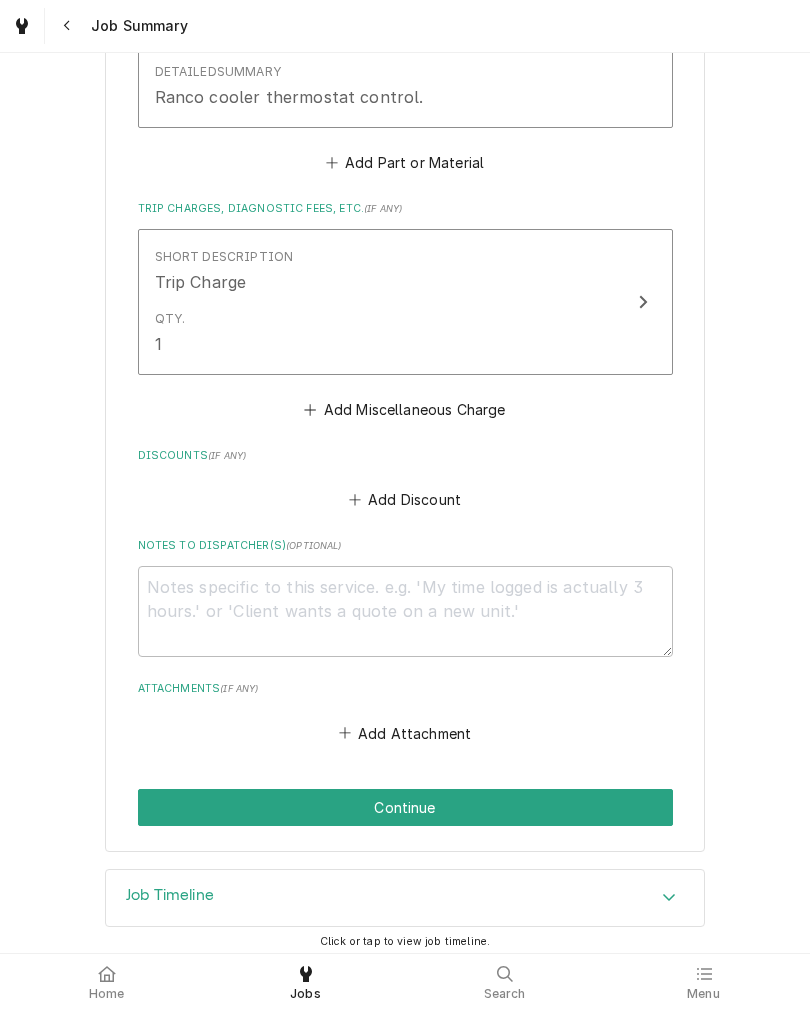 click on "Continue" at bounding box center (405, 807) 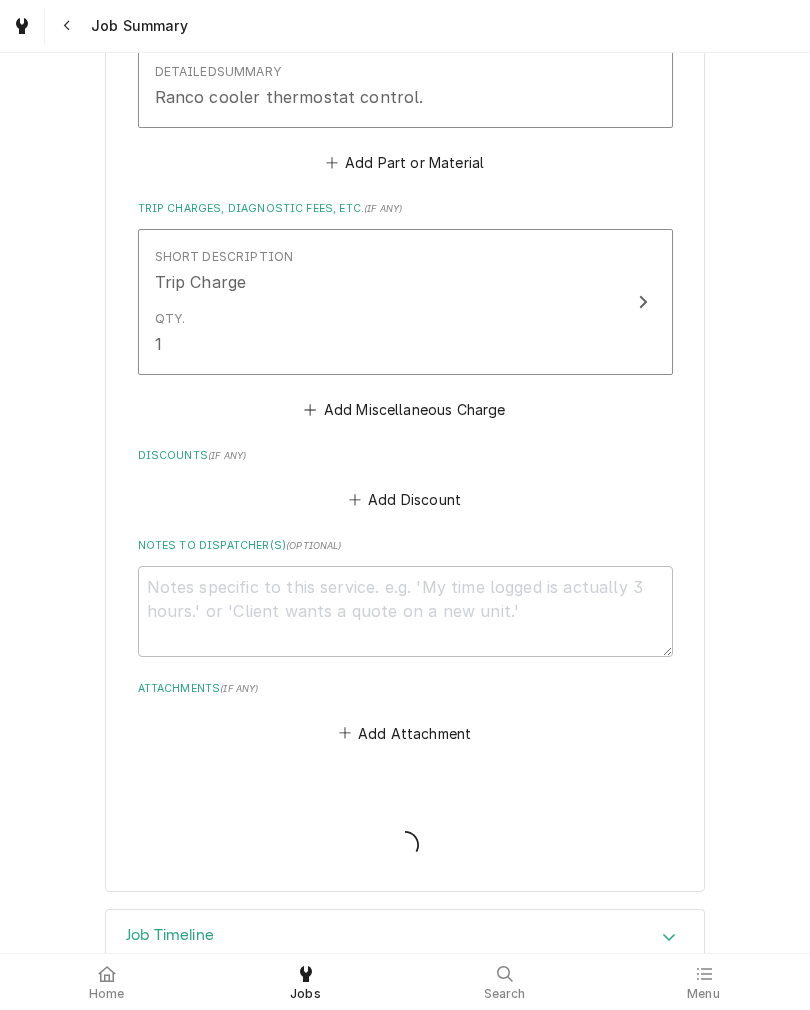 type on "x" 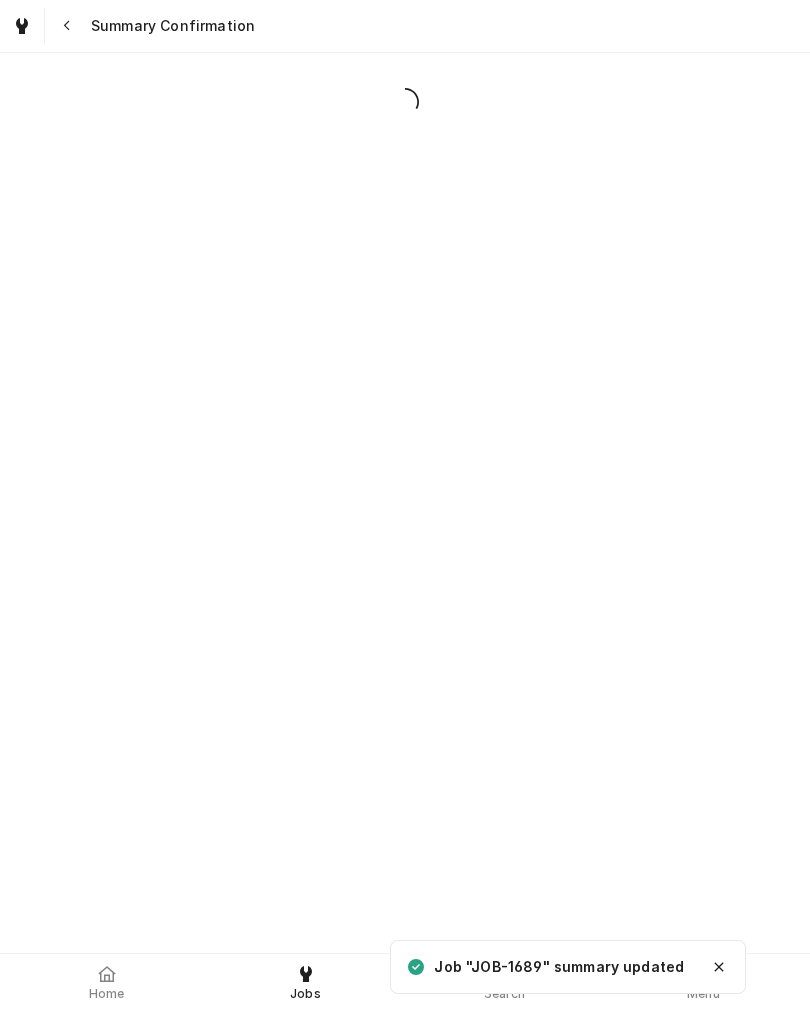 scroll, scrollTop: 0, scrollLeft: 0, axis: both 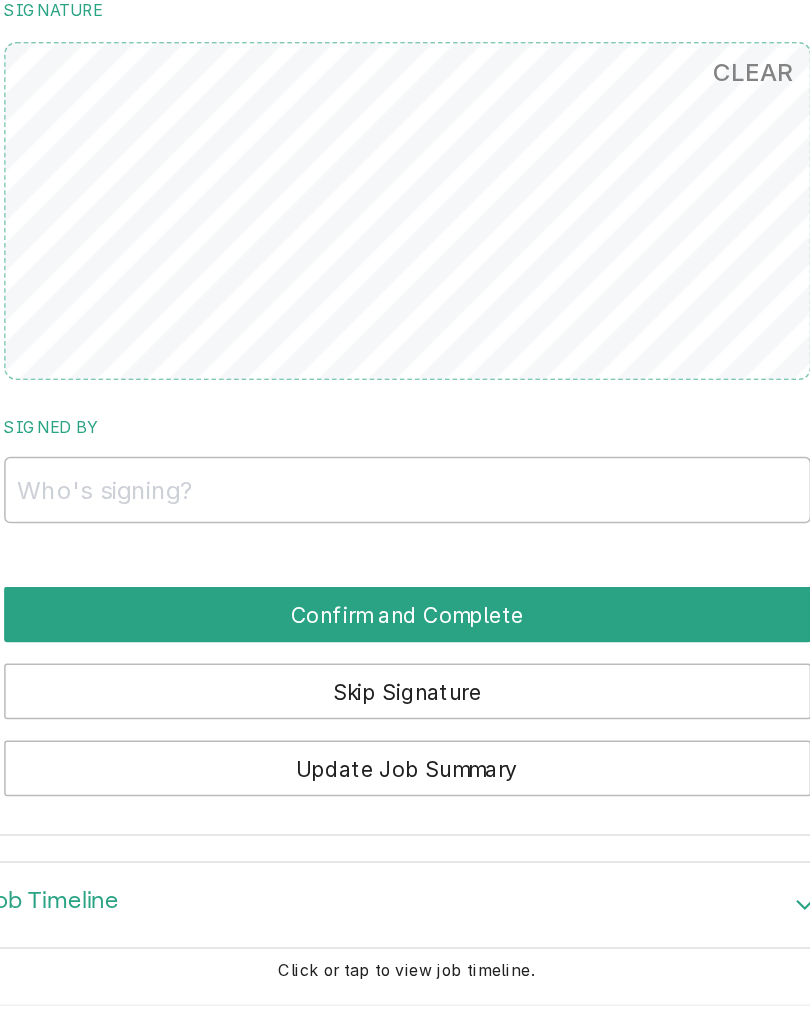 click on "CLEAR" at bounding box center (634, 335) 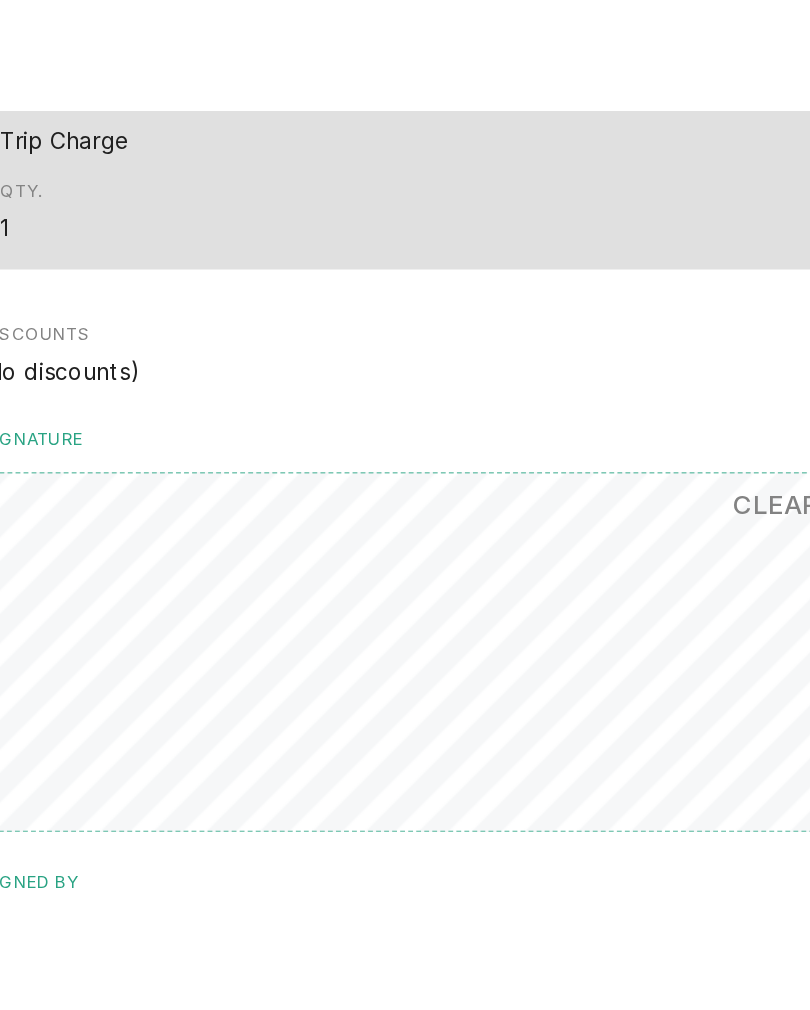 scroll, scrollTop: 0, scrollLeft: 0, axis: both 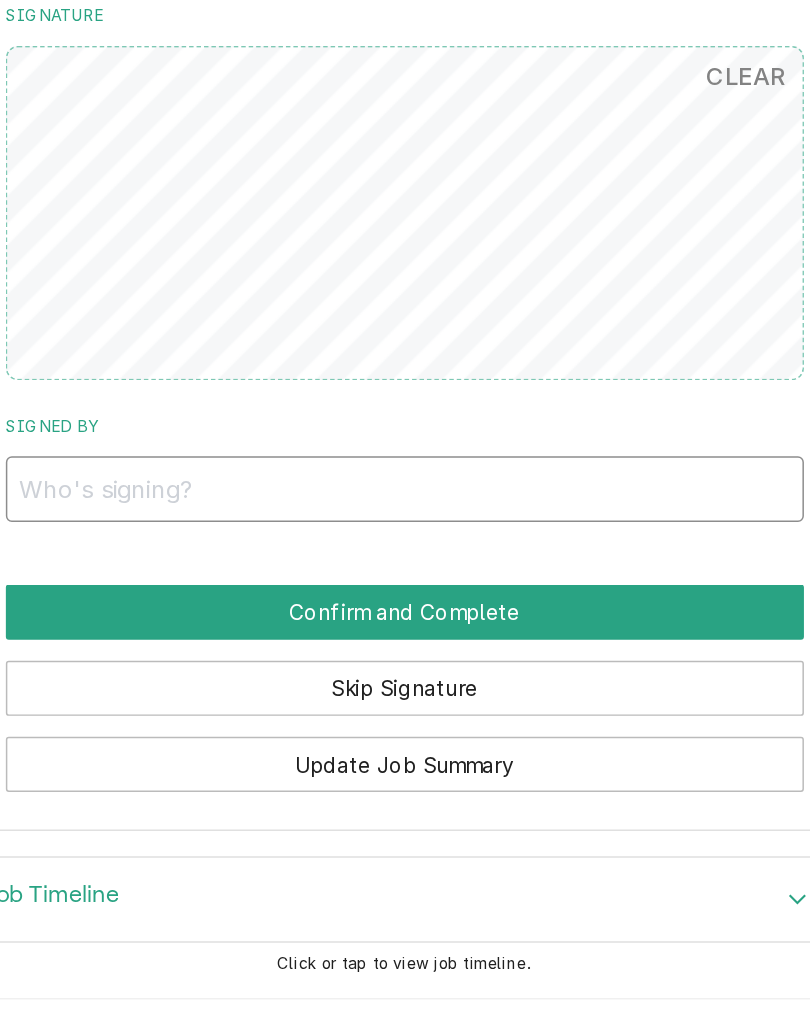 click on "Signed By" at bounding box center [405, 612] 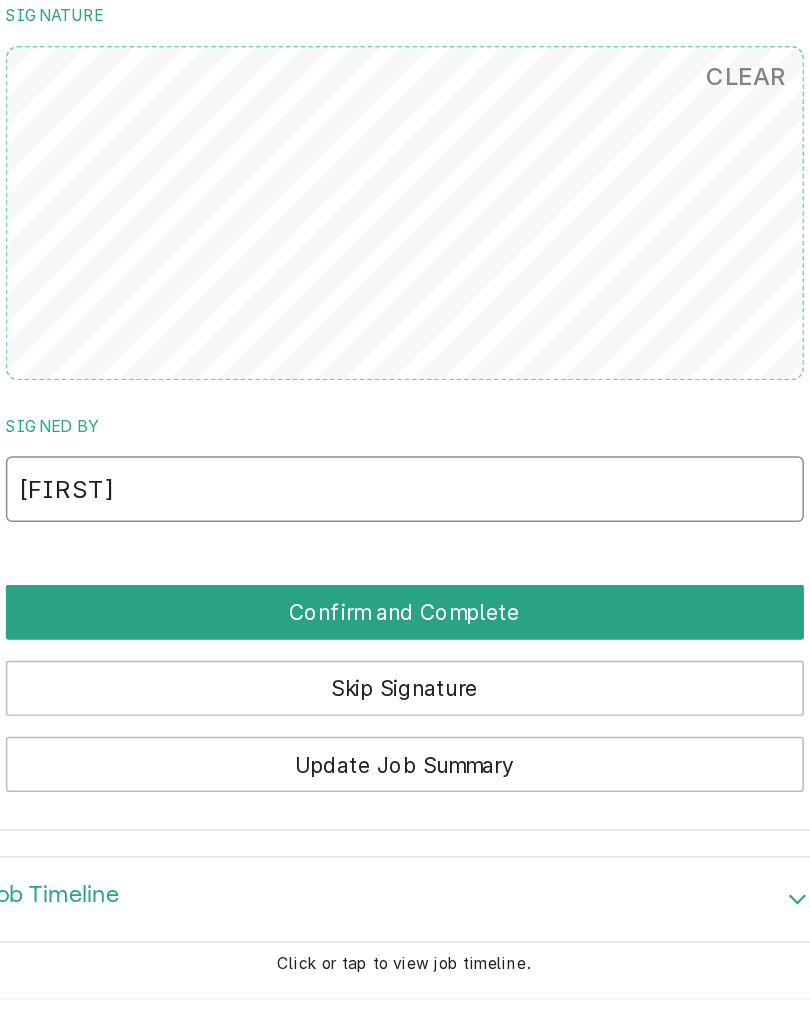 type on "Noah" 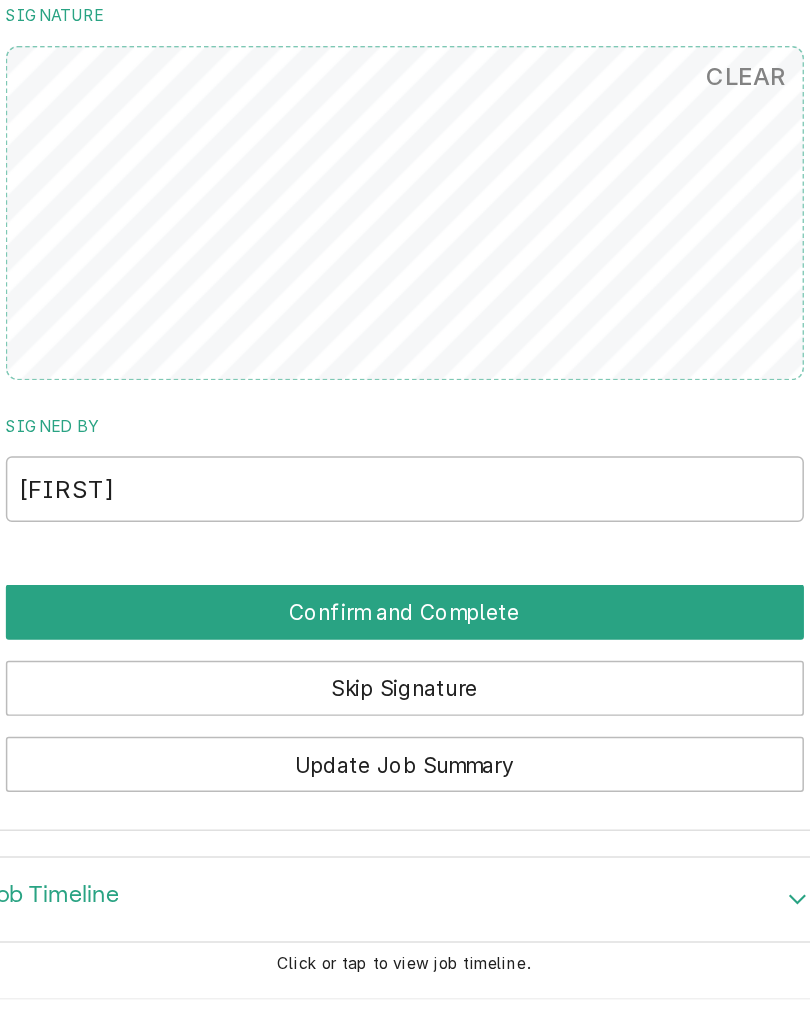 click on "Team Honeybadger Dominos - 34th & L / 3439 L St, Omaha, NE 68107 Please have Team Honeybadger review the work summary and provide a signature to complete this service: Roopairs Job ID JOB-1689 Service Type Commercial Refrigeration Service Job Type Service Total Time Logged 4h 22min Service Charges Short Description Commercial Refrigeration Service Service Date Aug 4, 2025 Qty. 4.25hrs Service  Summary Bottom cabinet of make line north making temp. Found bad thermostat keeping cabinet cooling from coming on. Picked up and installed new thermostat. Watched unit cool and set new thermostat Parts and Materials Short Description A12-700 Manufacturer — Manufacturer Part # — Qty. 1 Detailed  Summary Ranco cooler thermostat control. Trip Charges, Diagnostic Fees, etc. Short Description Trip Charge Qty. 1 Discounts (No discounts) Signature CLEAR Signed By Noah Confirm and Complete Skip Signature Update Job Summary" at bounding box center [405, -91] 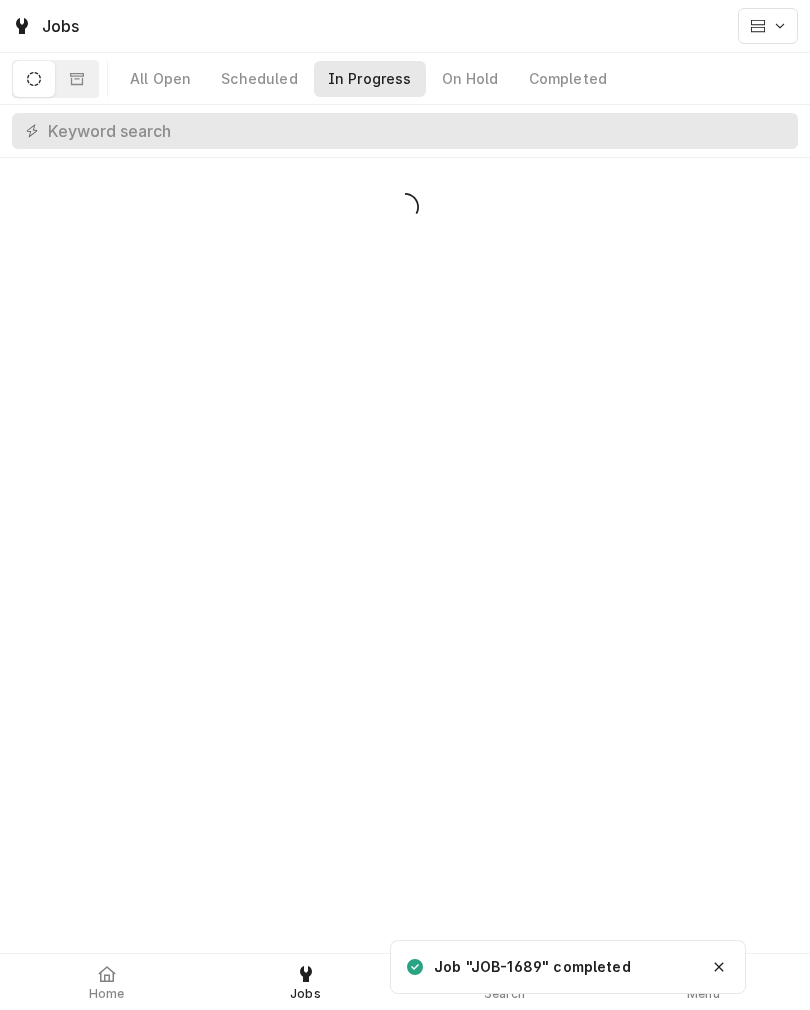 scroll, scrollTop: 0, scrollLeft: 0, axis: both 